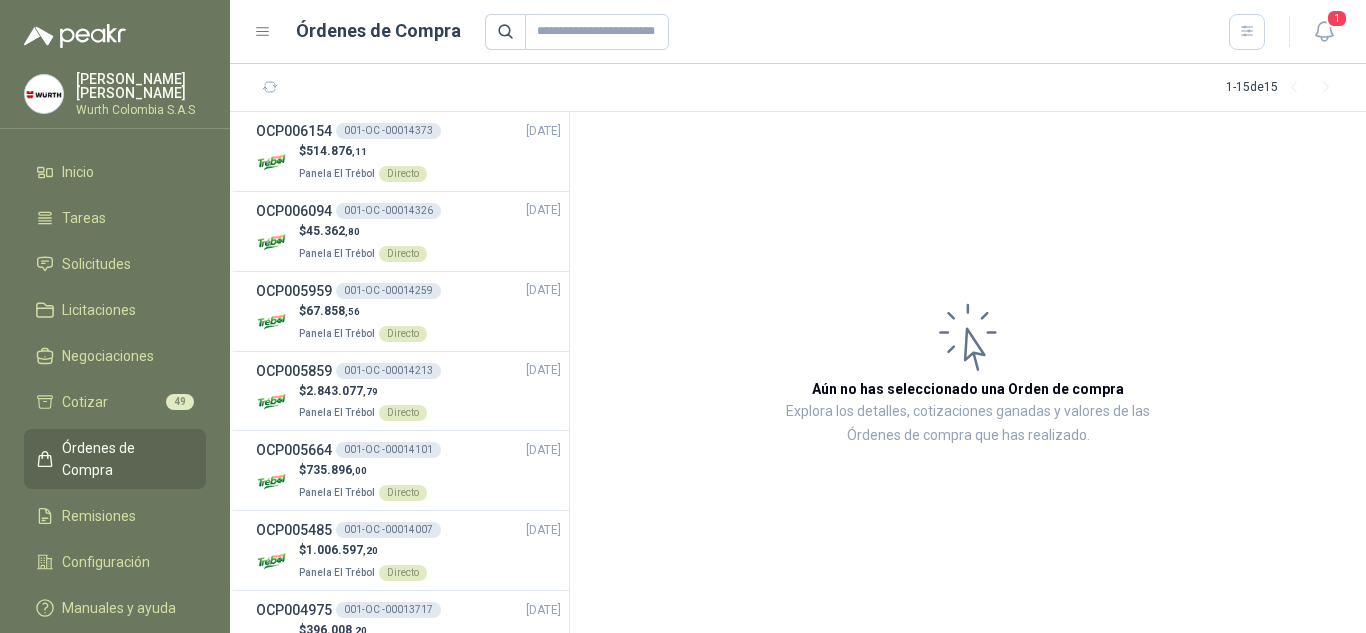scroll, scrollTop: 0, scrollLeft: 0, axis: both 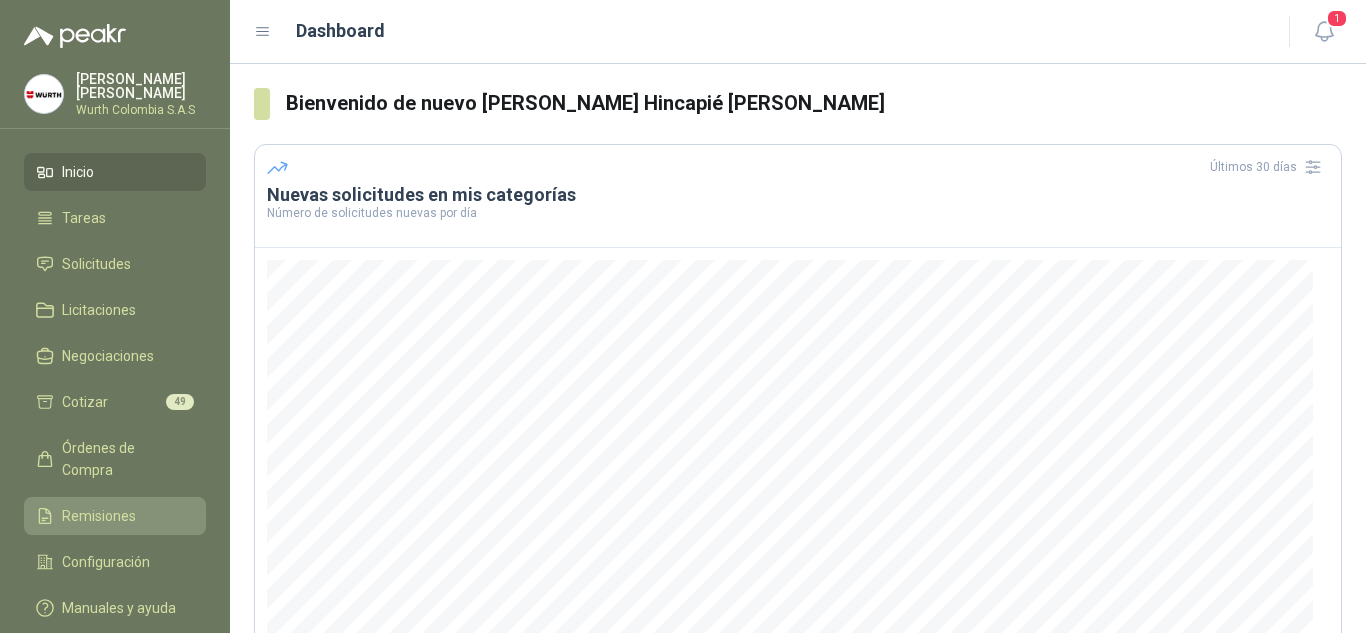 click on "Remisiones" at bounding box center [99, 516] 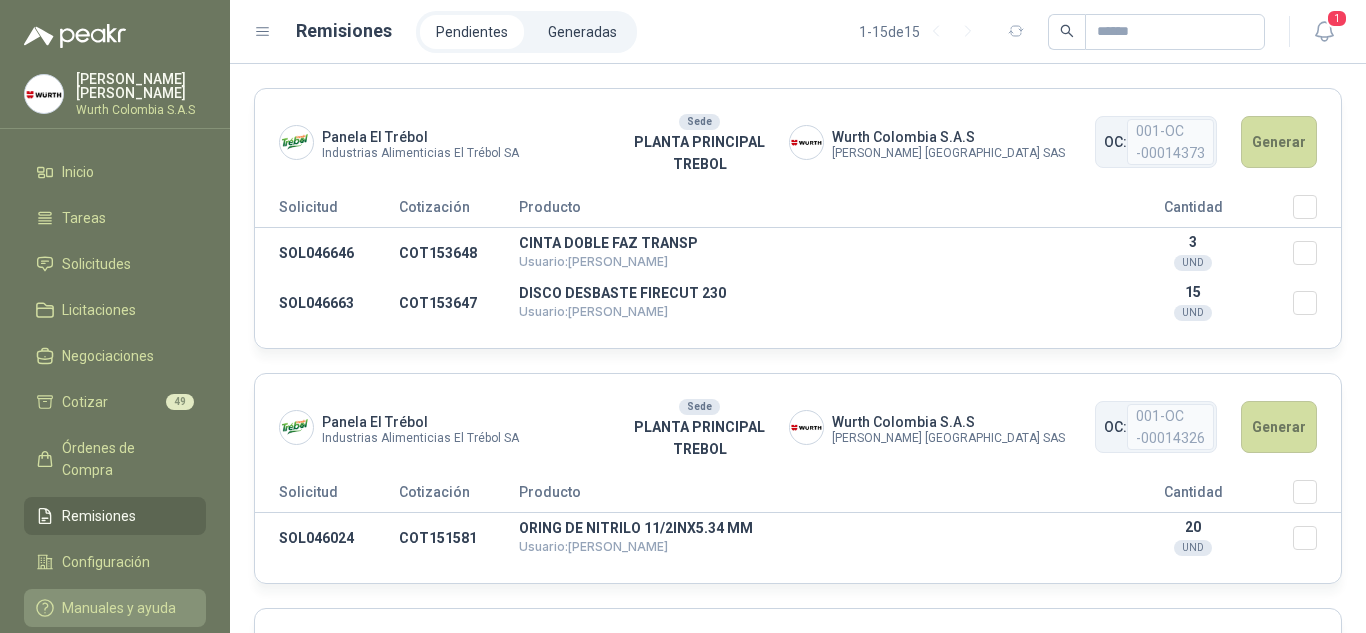 click on "Manuales y ayuda" at bounding box center [119, 608] 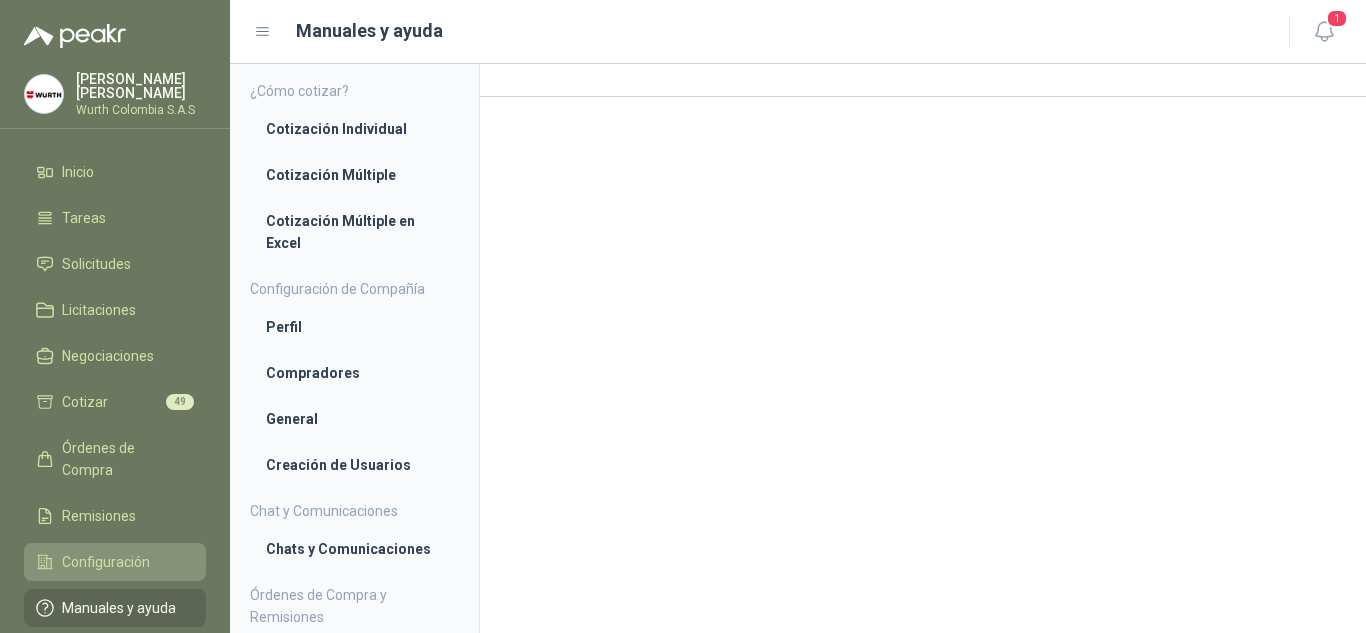 click on "Configuración" at bounding box center [115, 562] 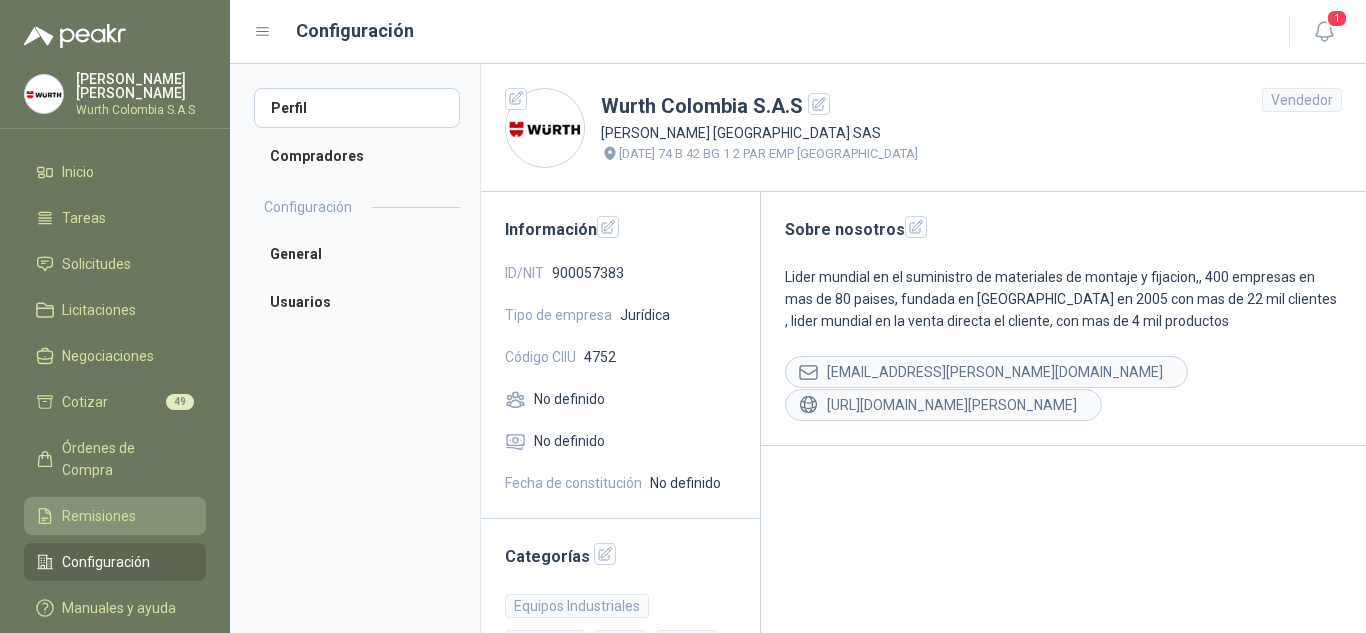 click on "Remisiones" at bounding box center (115, 516) 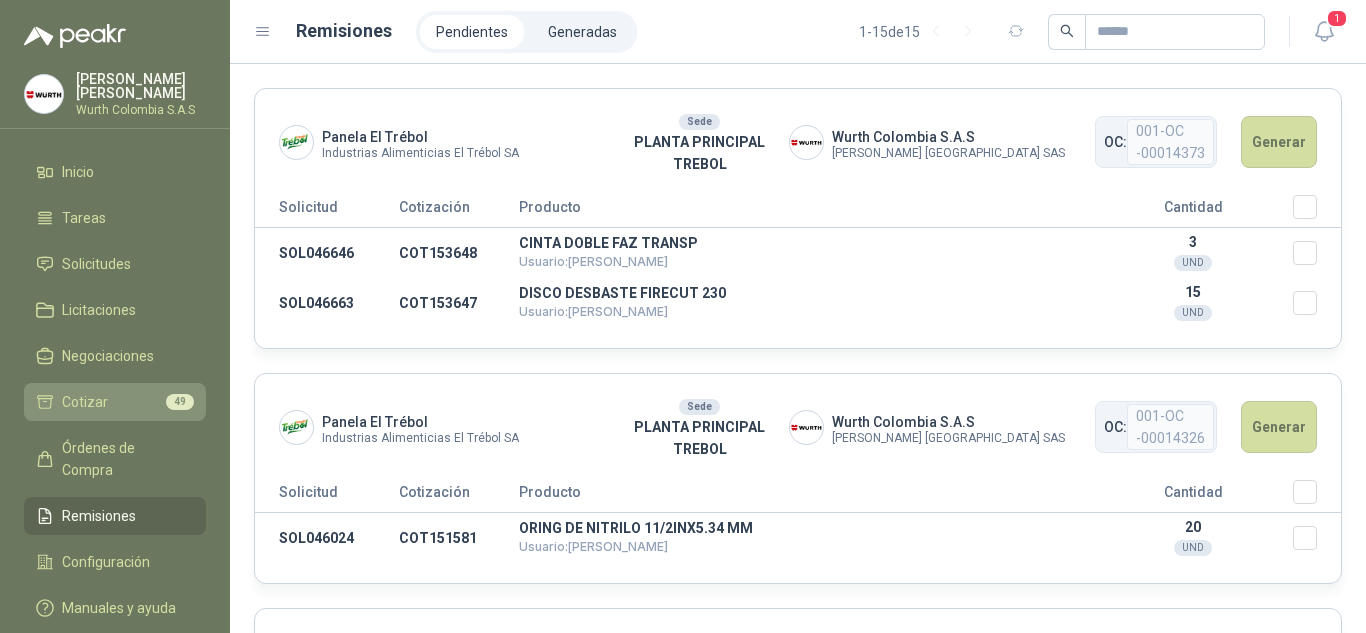 click on "Cotizar 49" at bounding box center [115, 402] 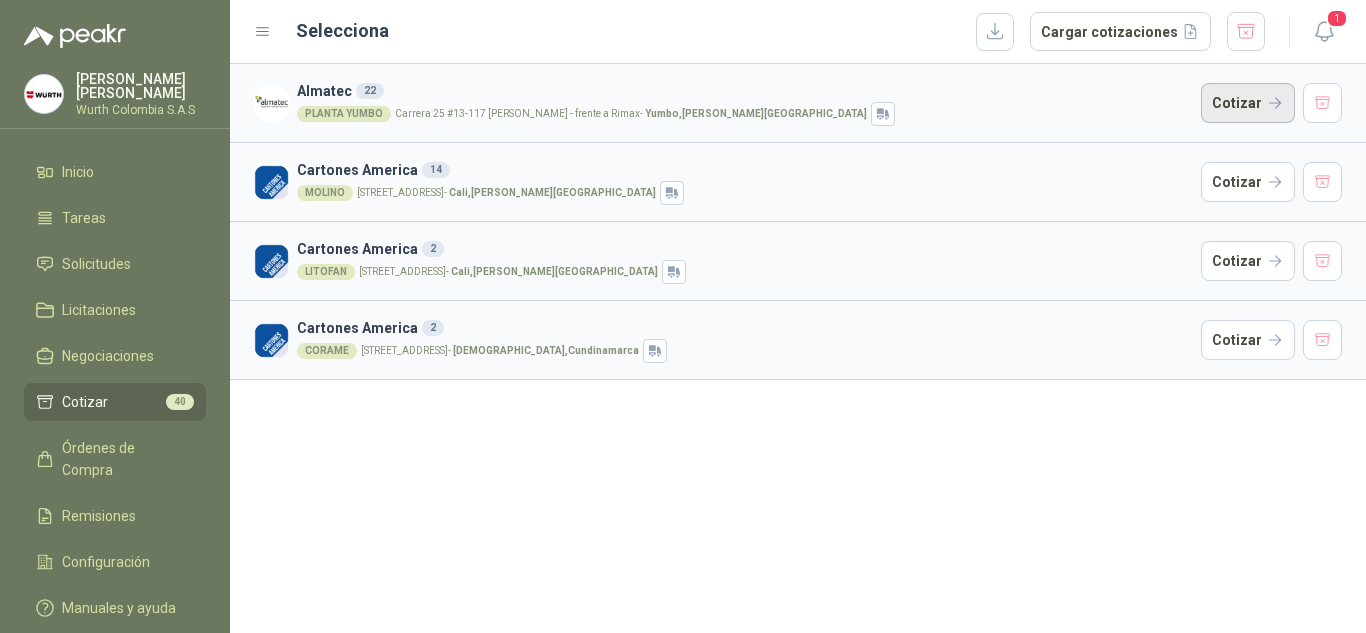 click on "Cotizar" at bounding box center (1248, 103) 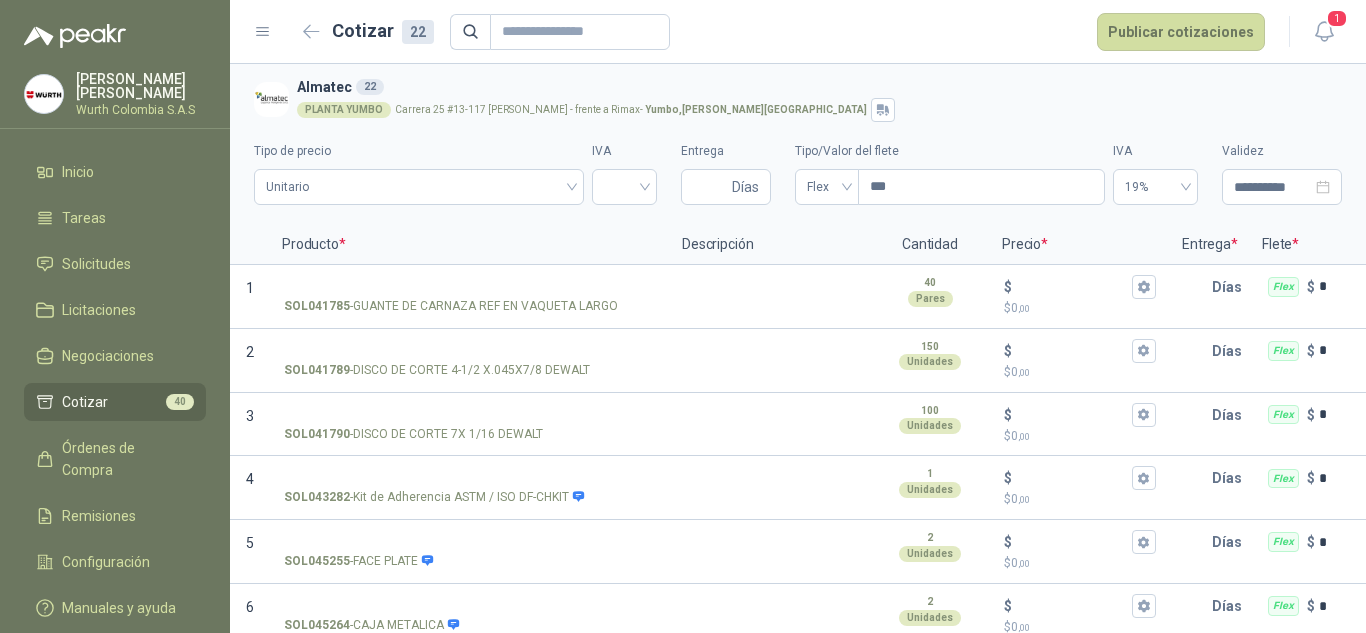 type 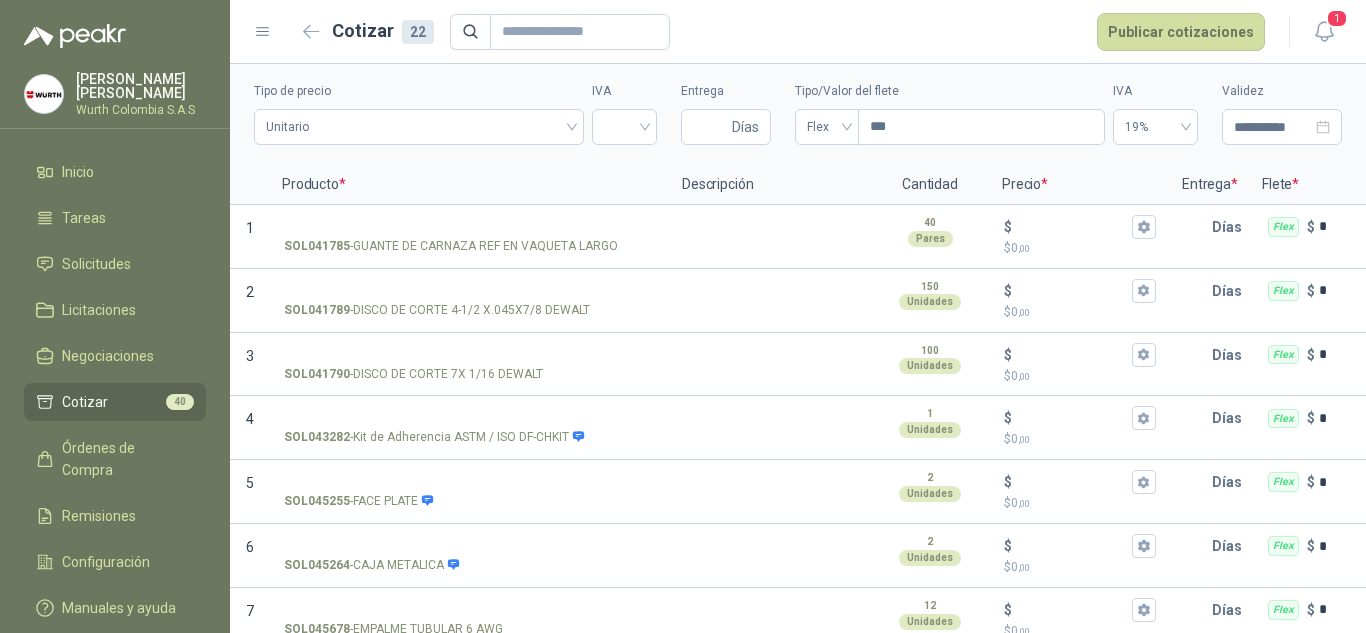 scroll, scrollTop: 57, scrollLeft: 0, axis: vertical 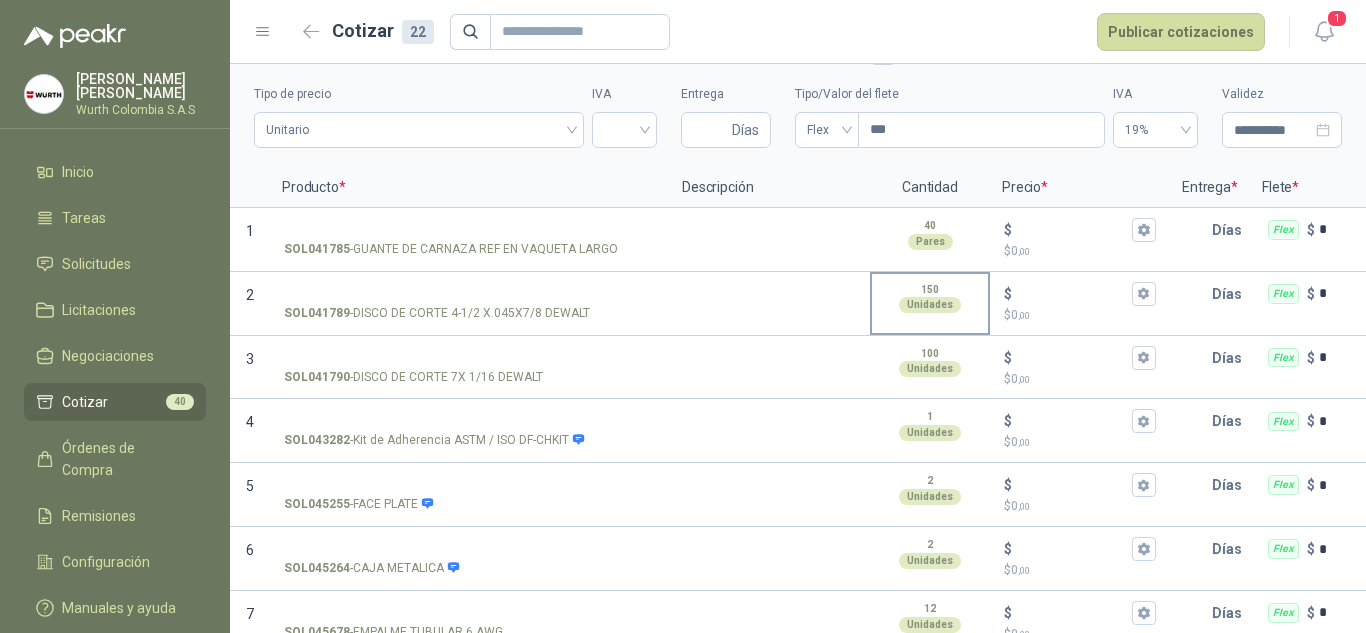 click on "150 Unidades" at bounding box center (930, 298) 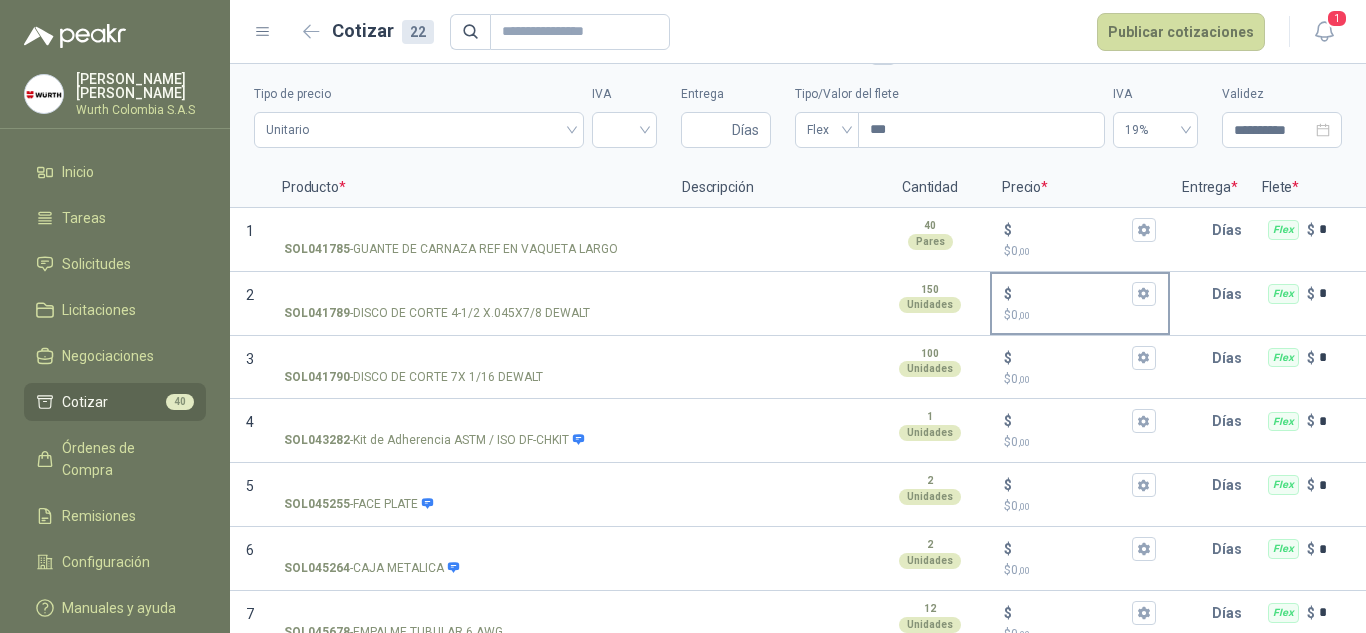 click on "0 ,00" at bounding box center (1020, 315) 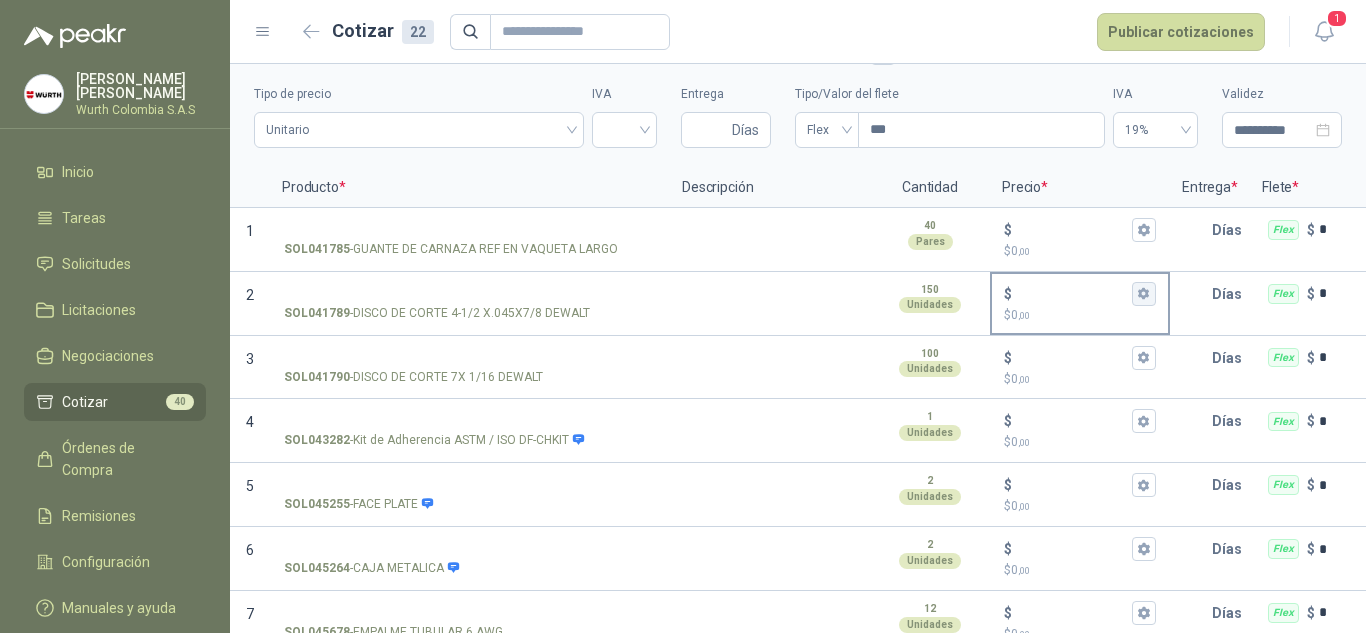click on "$ $  0 ,00" at bounding box center [1144, 294] 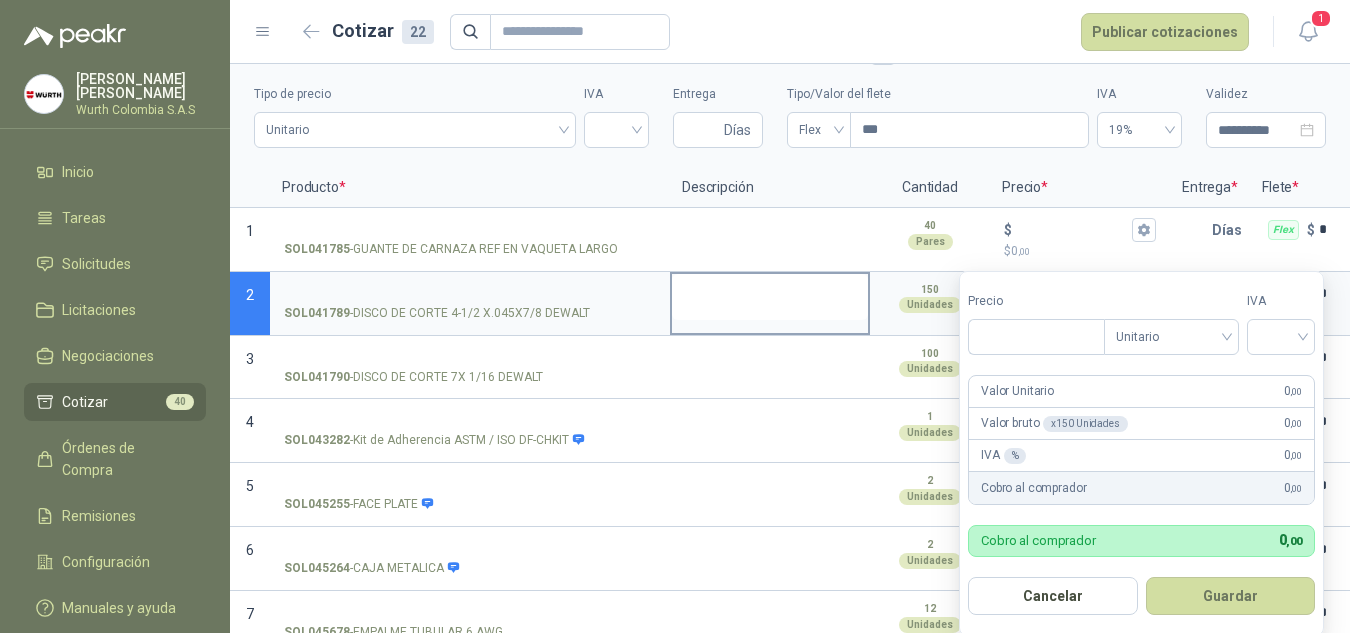 click at bounding box center [770, 297] 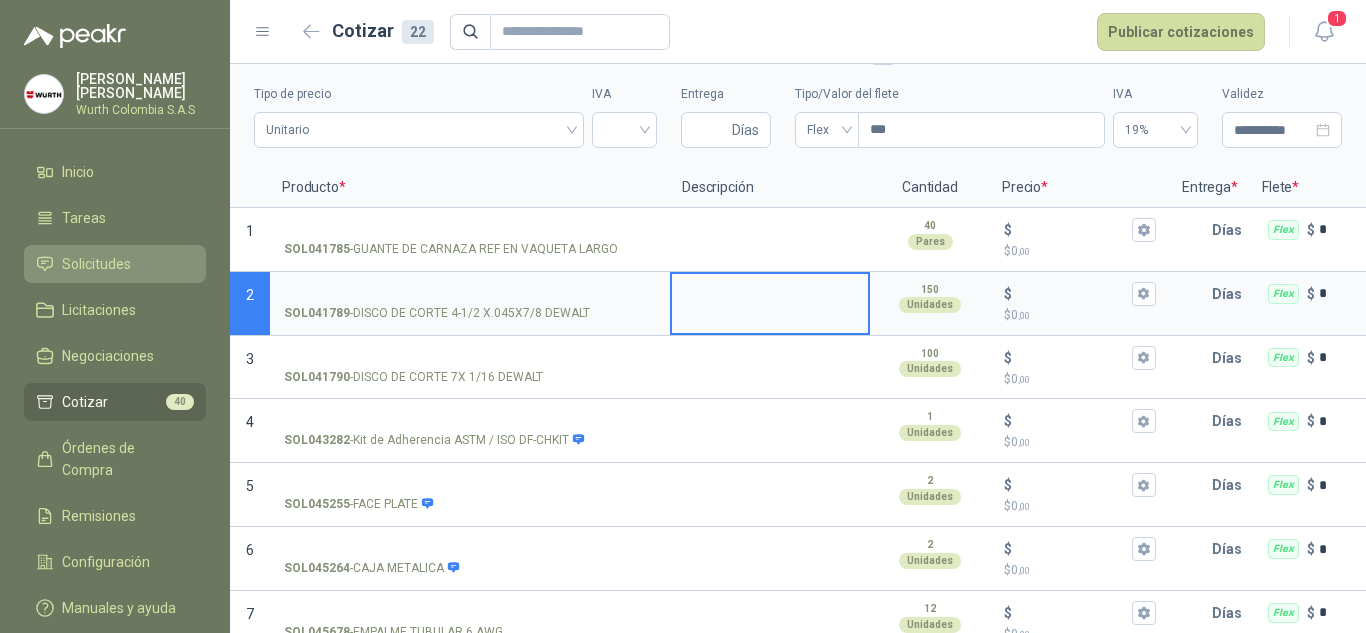click on "Solicitudes" at bounding box center [115, 264] 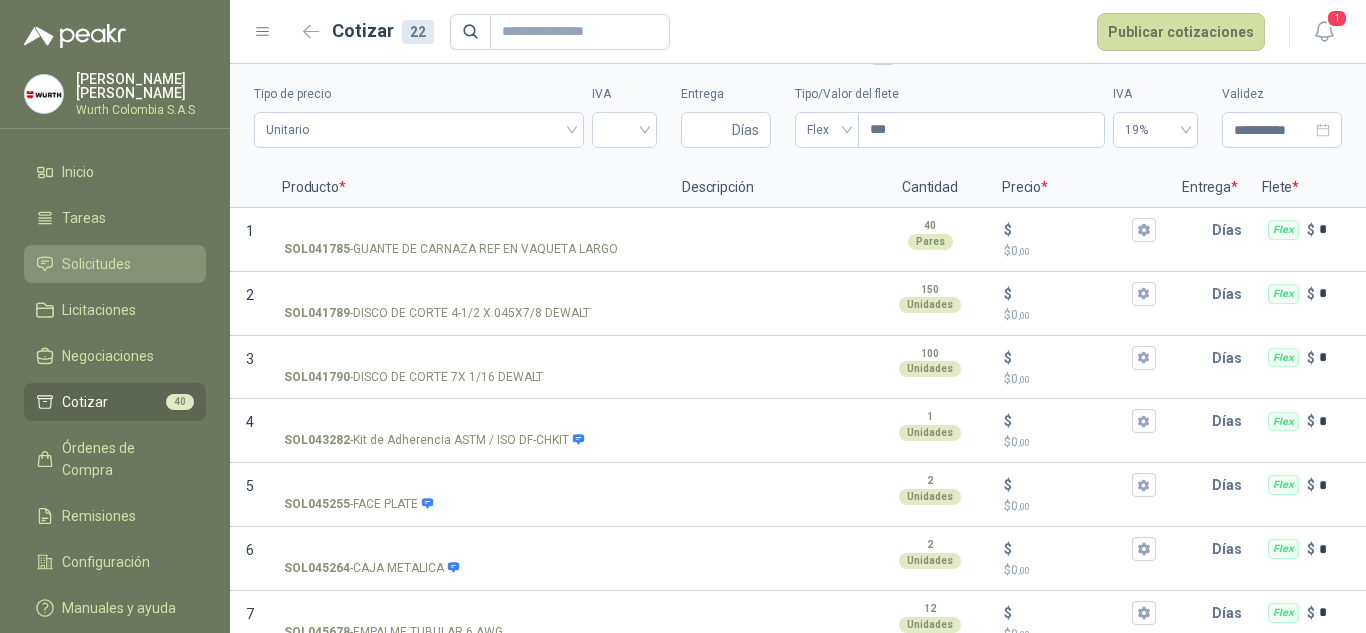click on "Solicitudes" at bounding box center [115, 264] 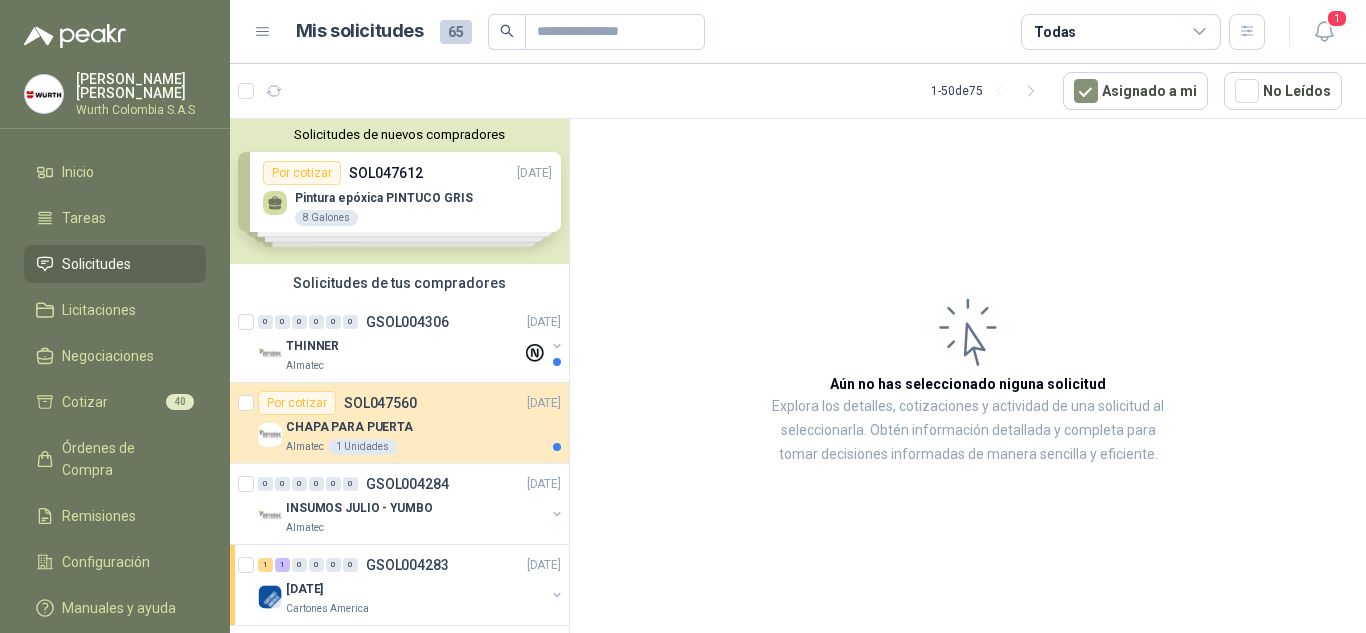 scroll, scrollTop: 442, scrollLeft: 0, axis: vertical 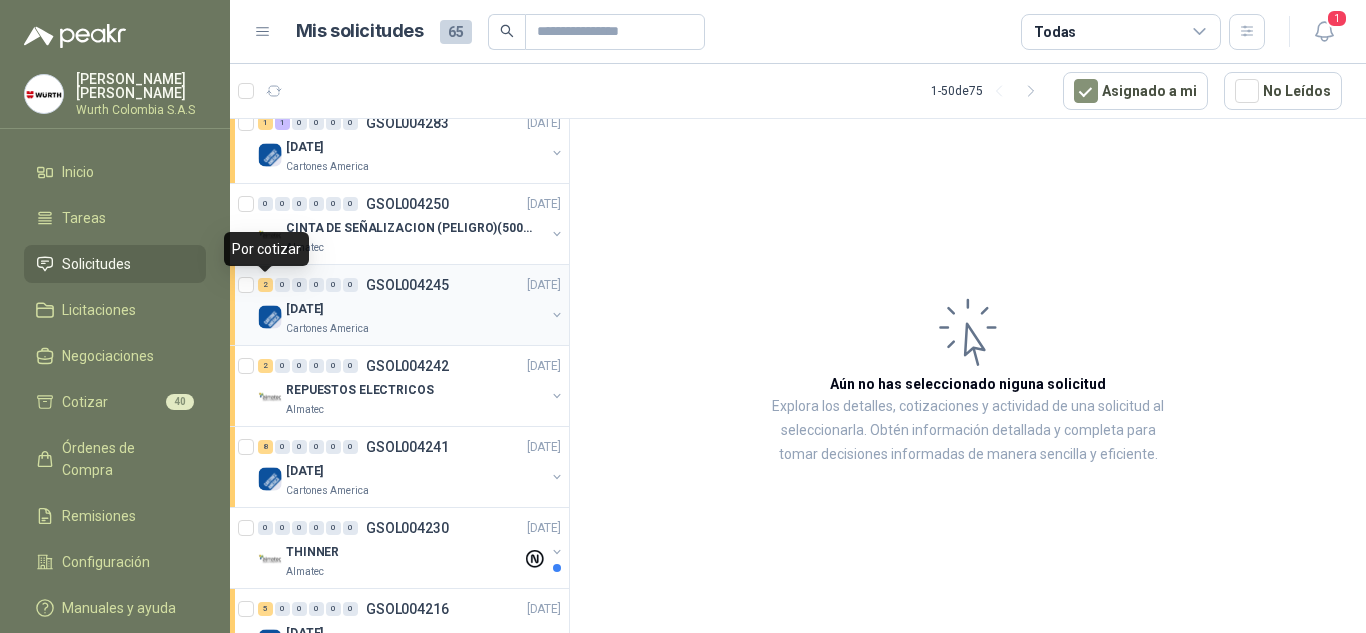 click on "2" at bounding box center [265, 285] 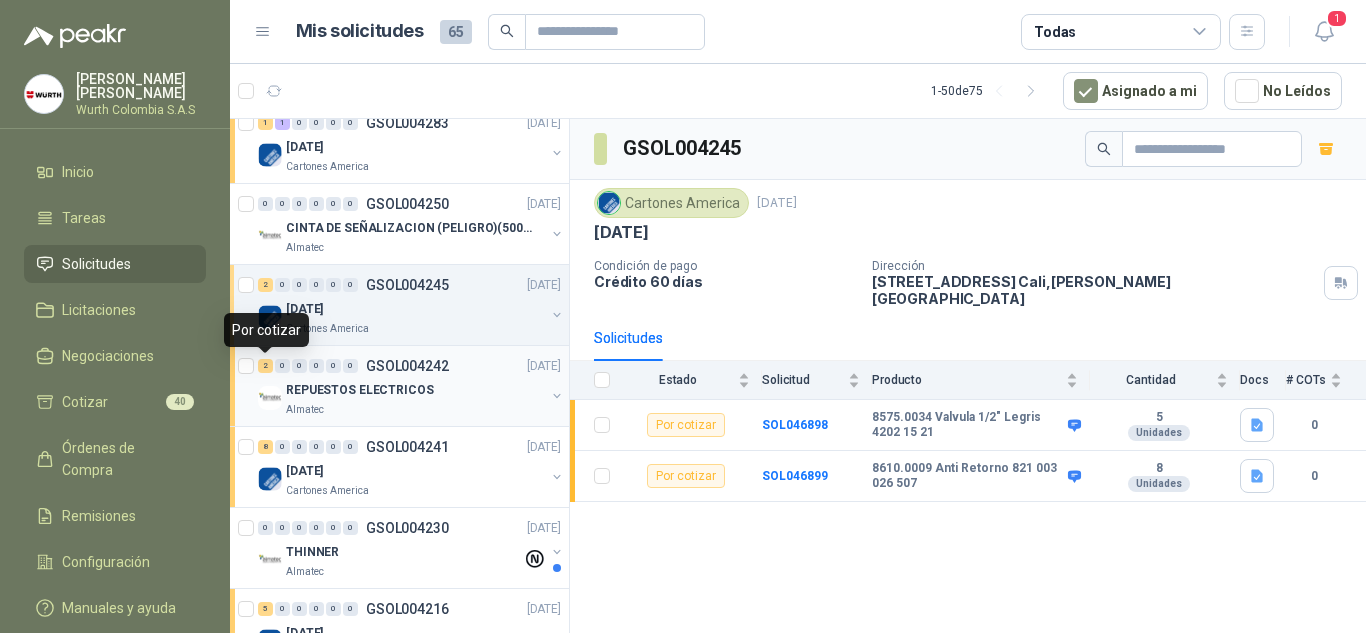 click on "2" at bounding box center [265, 366] 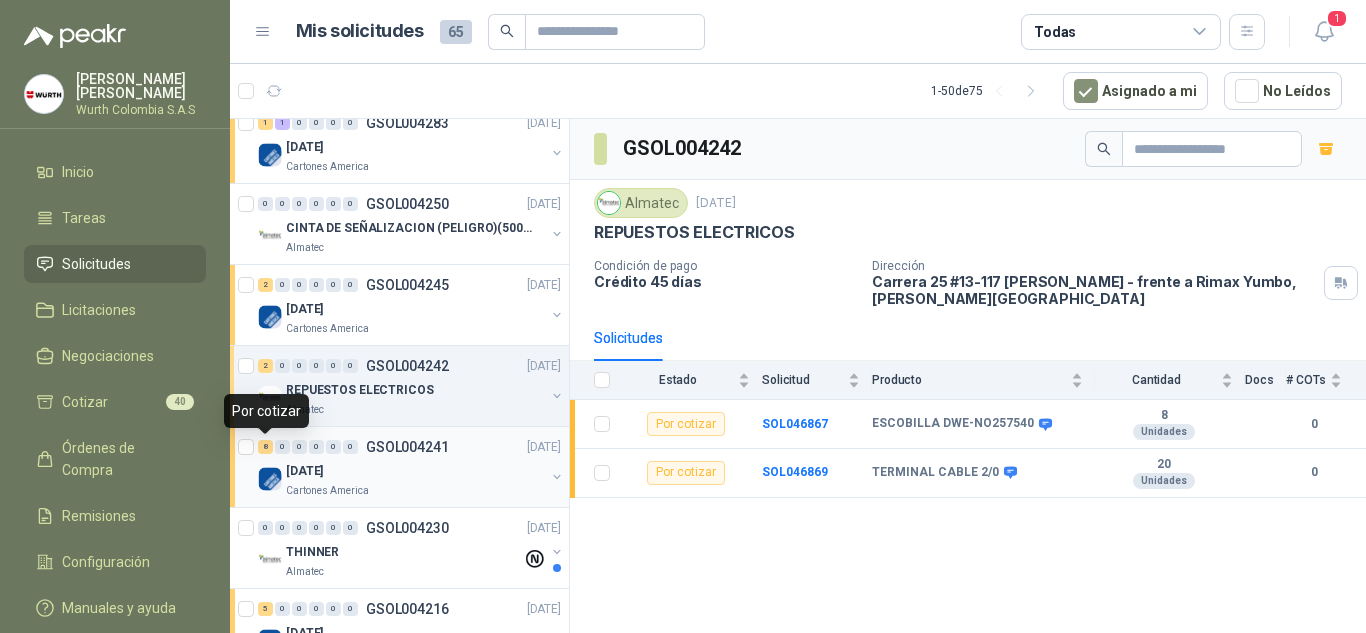 click on "8" at bounding box center [265, 447] 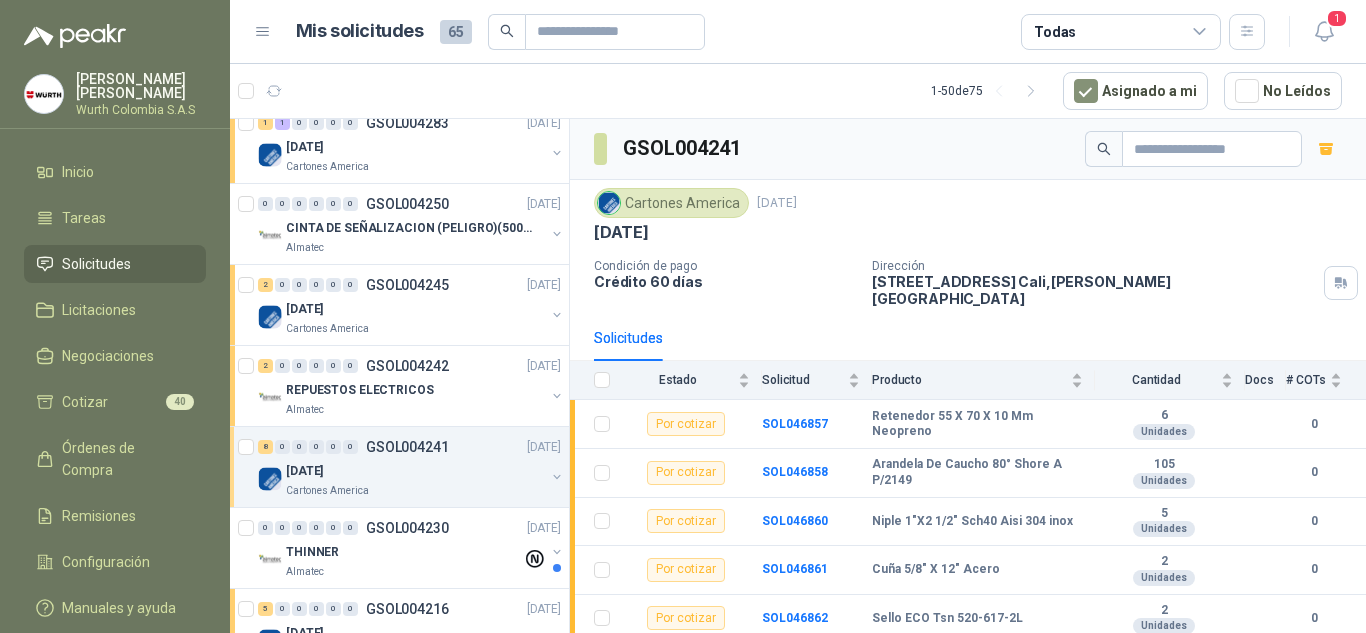scroll, scrollTop: 884, scrollLeft: 0, axis: vertical 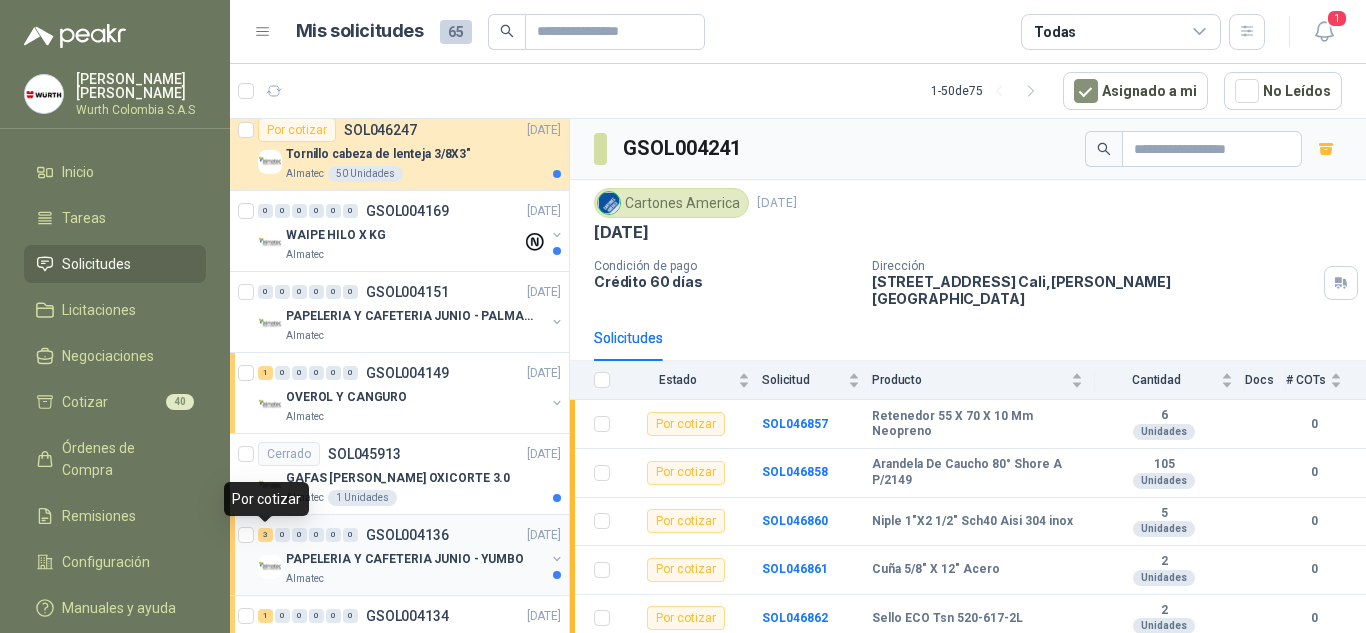 click on "3" at bounding box center (265, 535) 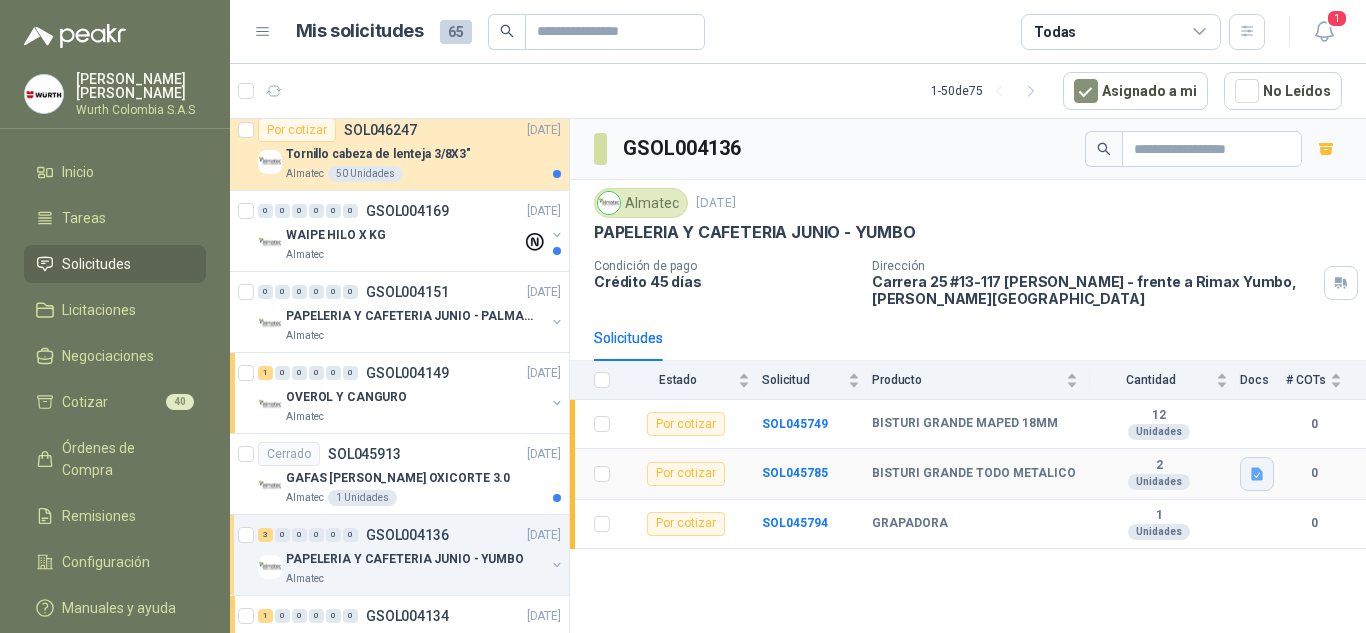 click 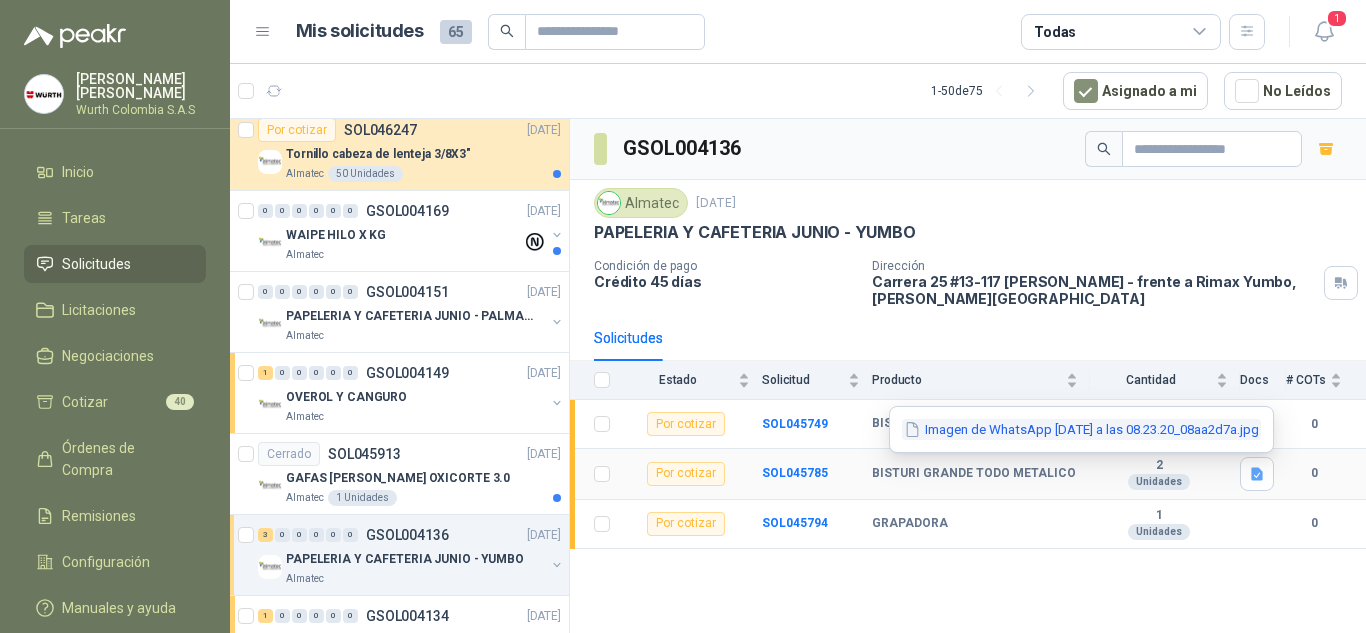 click on "Imagen de WhatsApp [DATE] a las 08.23.20_08aa2d7a.jpg" at bounding box center (1081, 429) 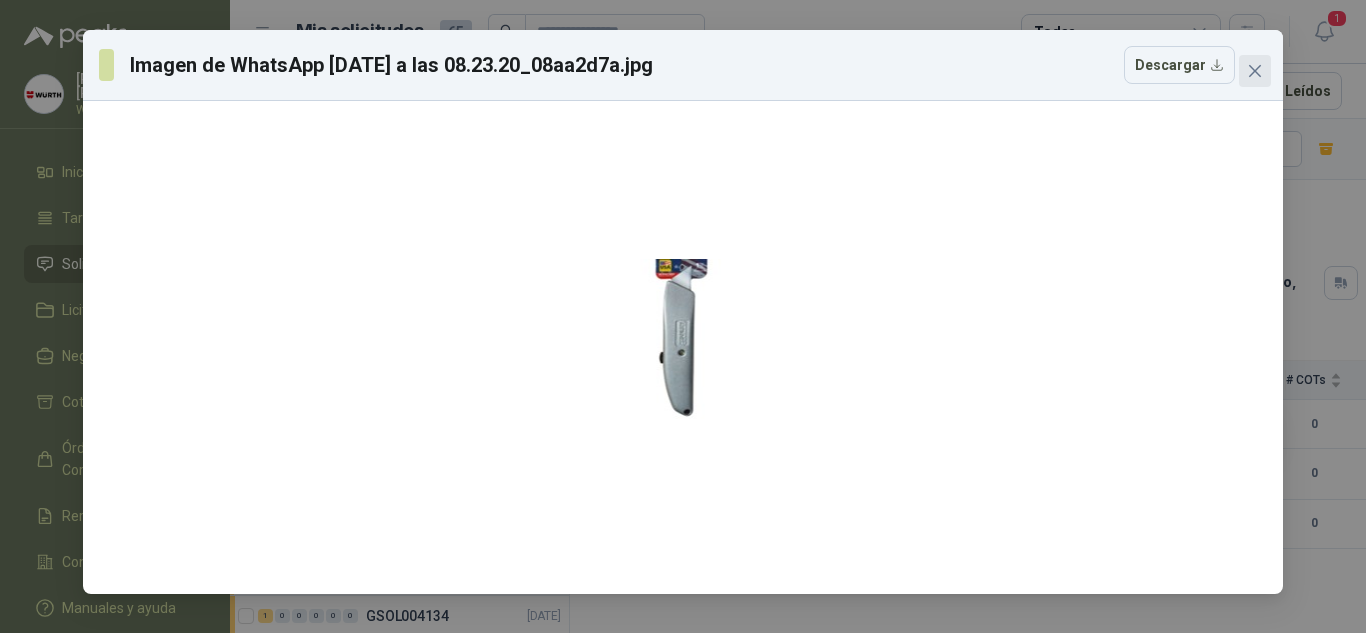 click 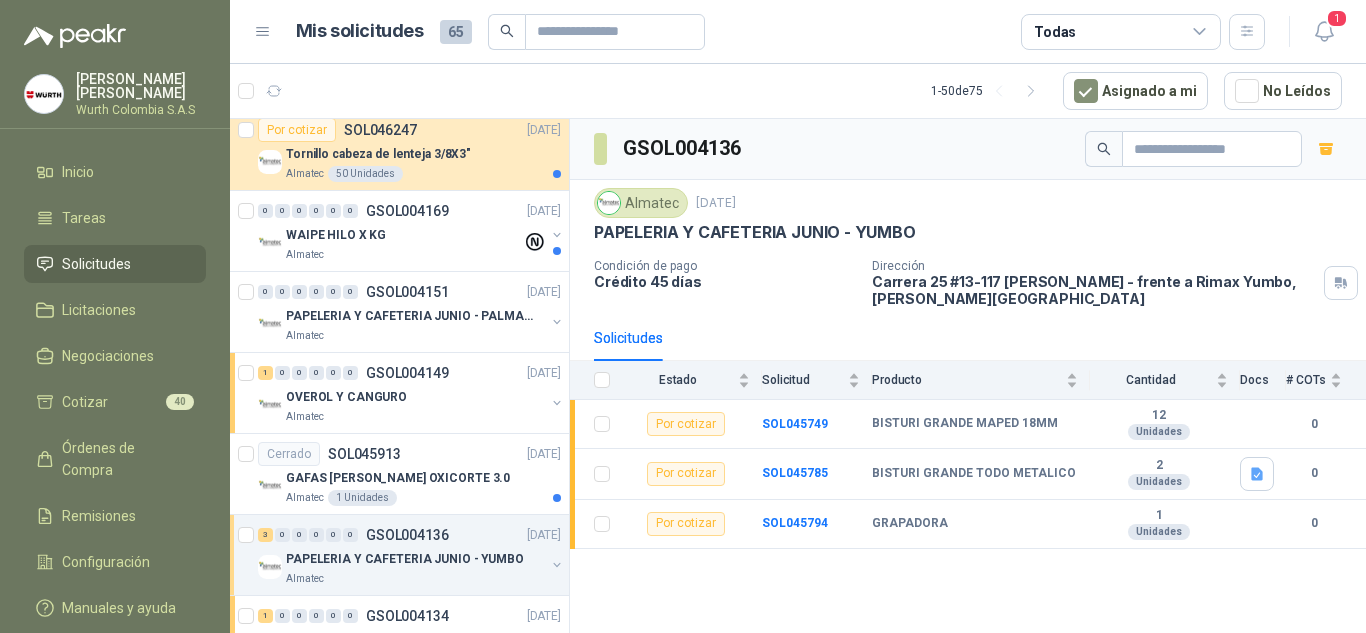 click on "GSOL004136   Almatec [DATE]   PAPELERIA Y CAFETERIA JUNIO - YUMBO Condición de pago Crédito 45 días Dirección [STREET_ADDRESS] Yumbo - frente a Rimax   Yumbo ,  [PERSON_NAME][GEOGRAPHIC_DATA] Solicitudes Estado Solicitud Producto Cantidad Docs # COTs Por cotizar SOL045749 BISTURI GRANDE MAPED 18MM 12 Unidades 0 Por cotizar SOL045785 BISTURI GRANDE TODO METALICO 2 Unidades 0 Por cotizar SOL045794 GRAPADORA 1 Unidades 0" at bounding box center (968, 379) 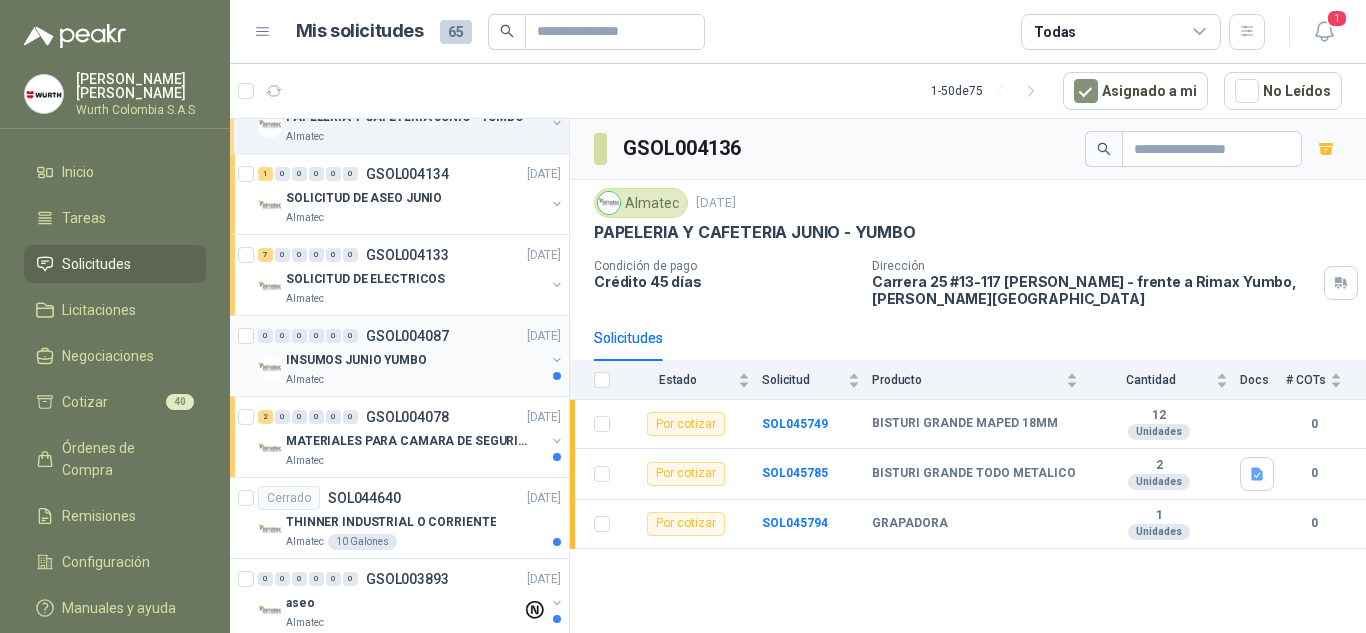 click on "INSUMOS JUNIO YUMBO" at bounding box center [415, 360] 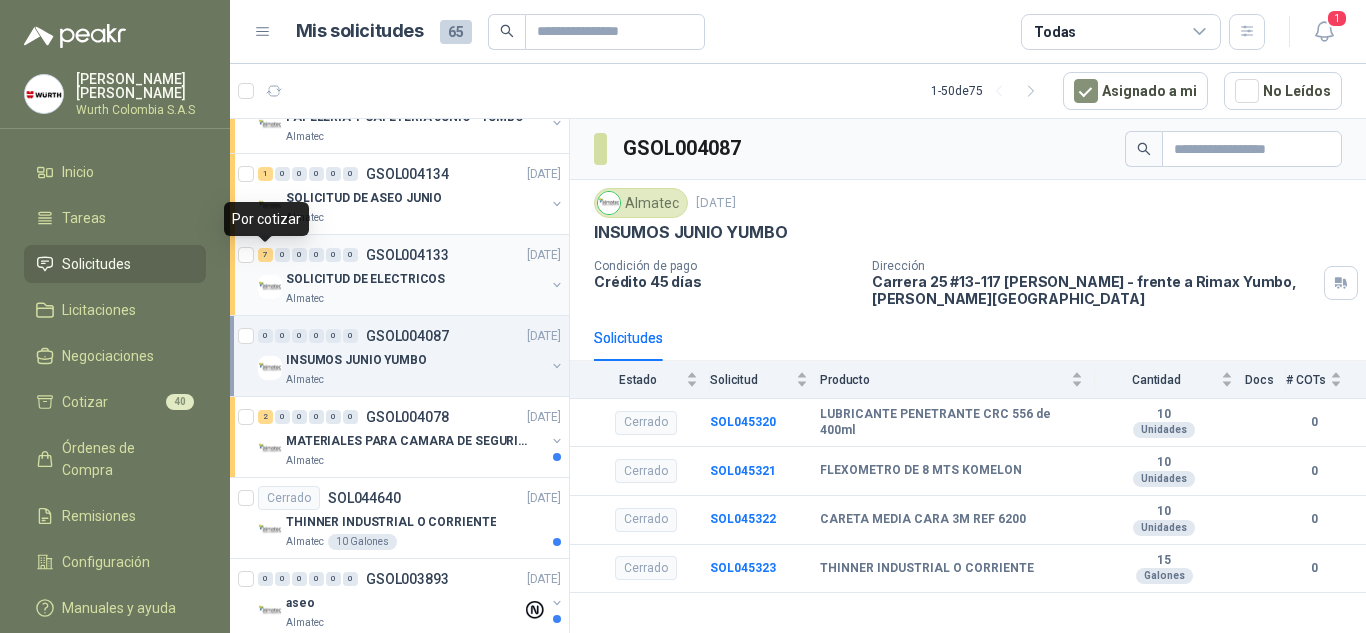 click on "7" at bounding box center [265, 255] 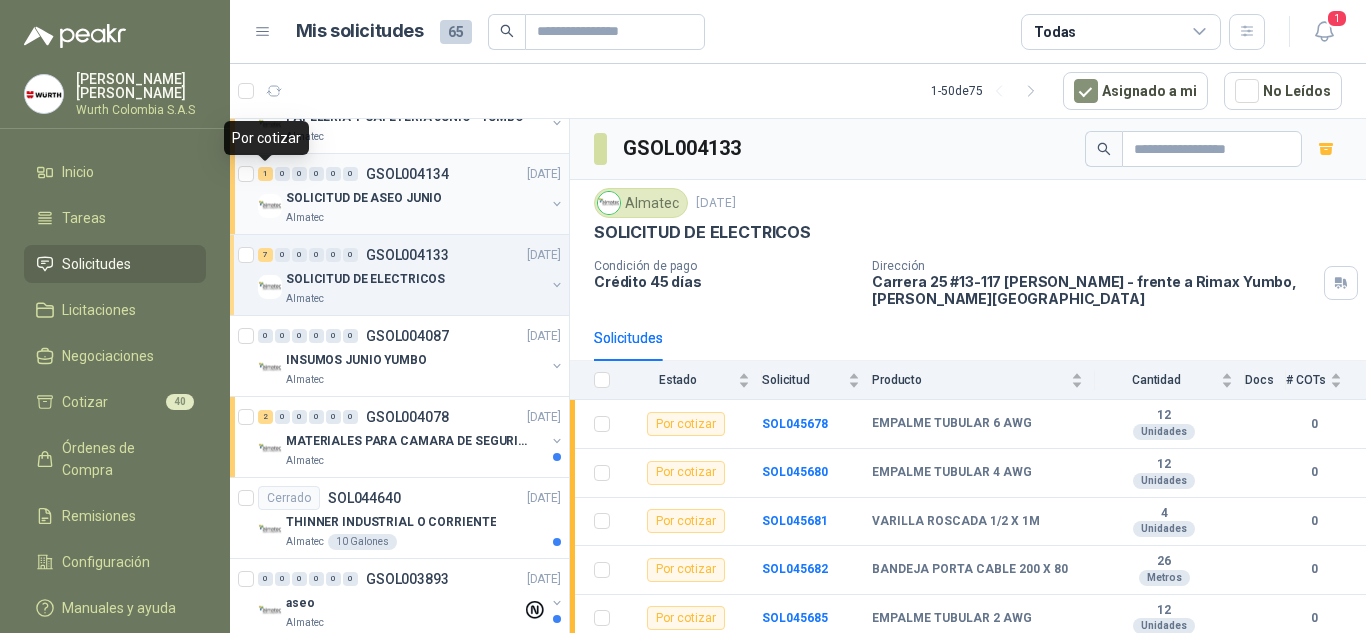 click on "1" at bounding box center [265, 174] 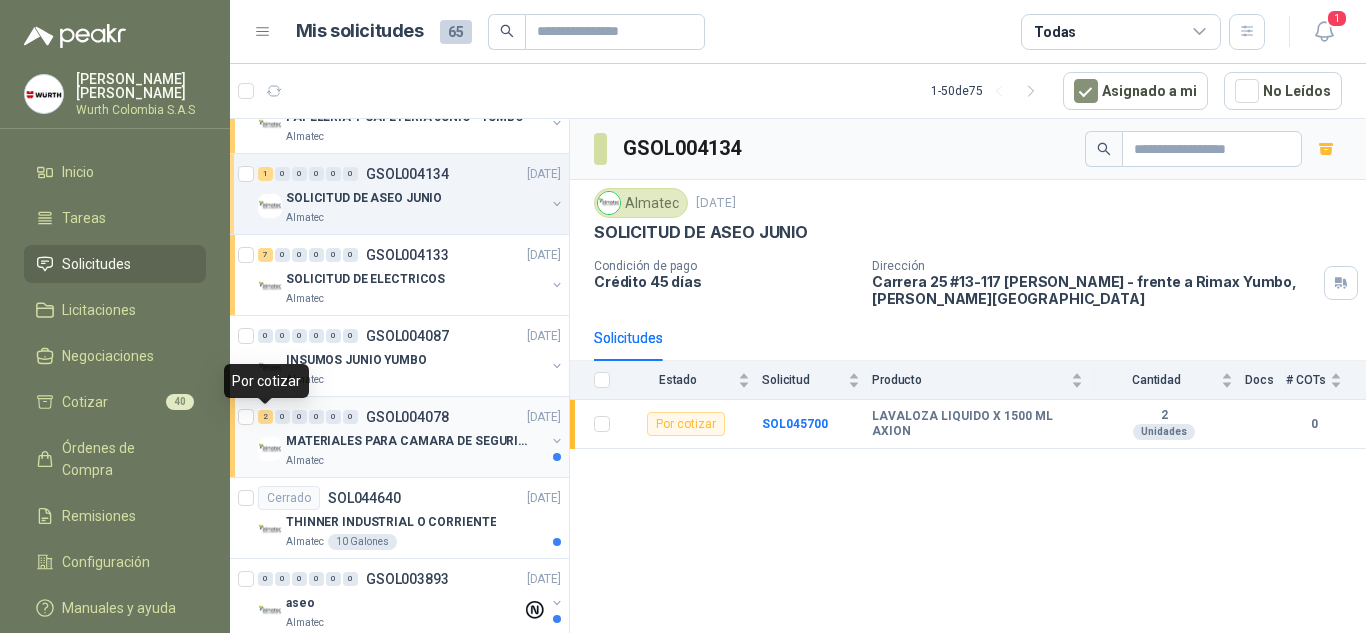 click on "2" at bounding box center (265, 417) 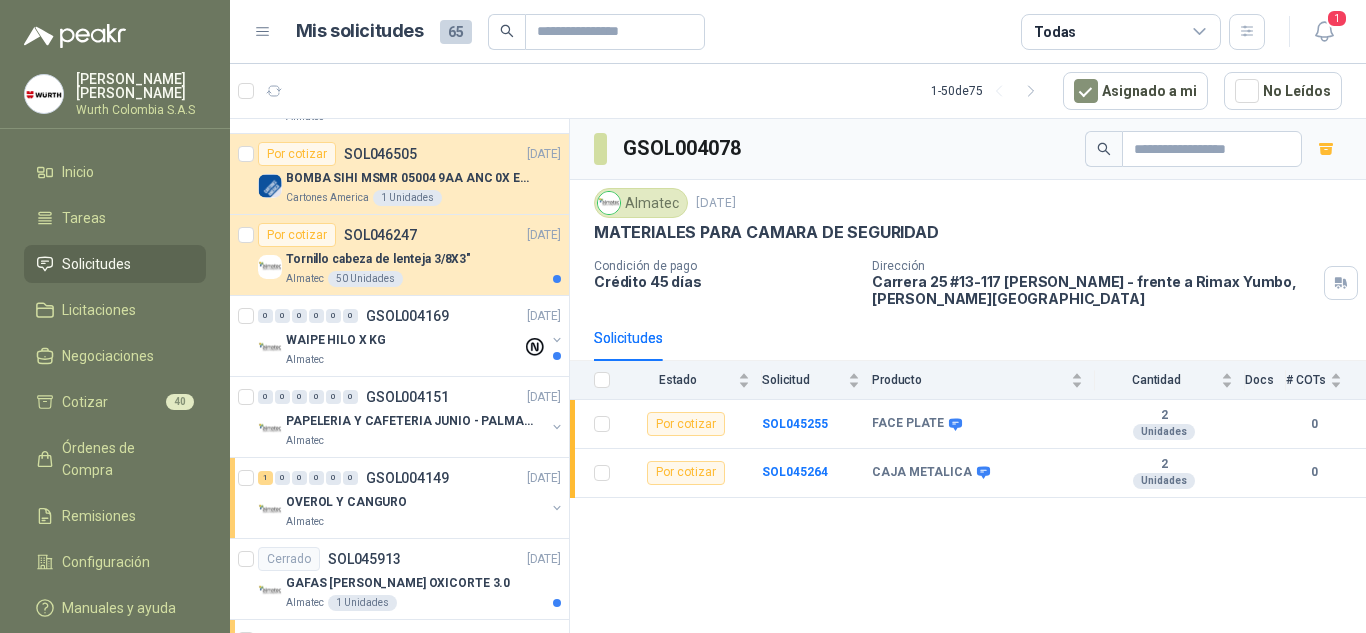 scroll, scrollTop: 884, scrollLeft: 0, axis: vertical 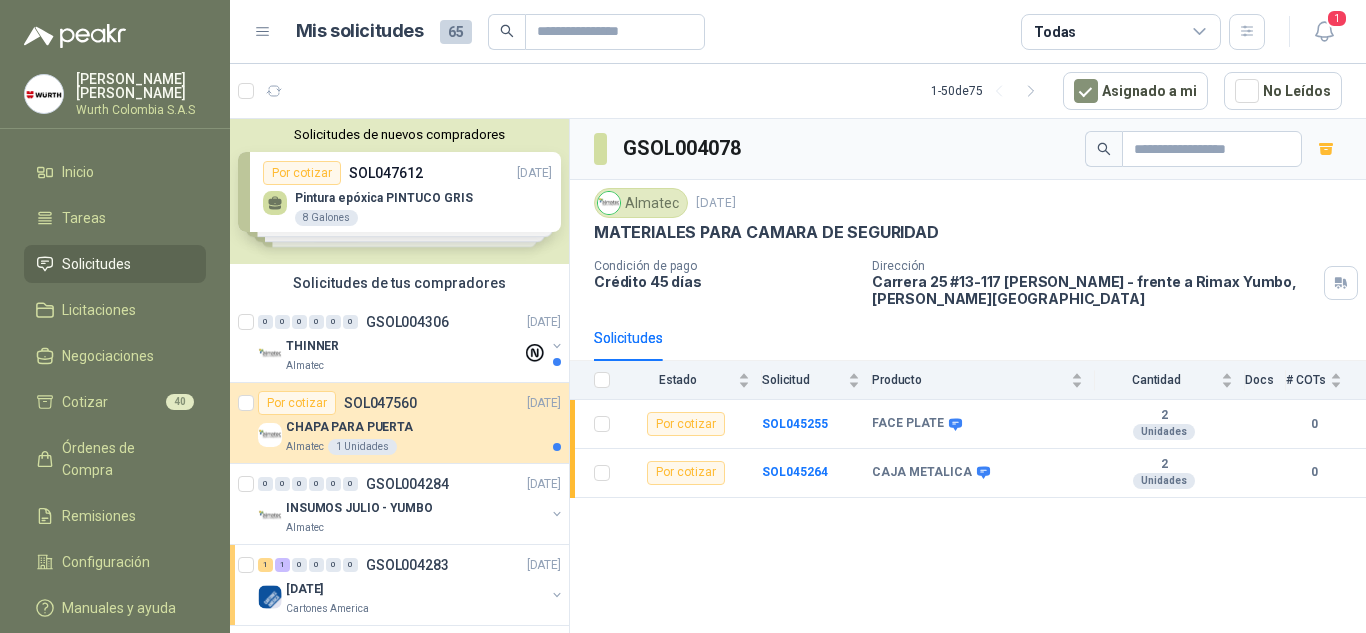 click on "Solicitudes de nuevos compradores Por cotizar SOL047612 [DATE]   Pintura epóxica PINTUCO GRIS 8   Galones Por cotizar SOL047609 [DATE]   Sika top 121  11   Bultos Por cotizar SOL047557 [DATE]   MOTOSIERRA STIHL 1   Unidades Por cotizar SOL047558 [DATE]   LINEA DE VIDA 50   Metros ¿Quieres recibir  cientos de solicitudes de compra  como estas todos los días? Agenda una reunión" at bounding box center (399, 191) 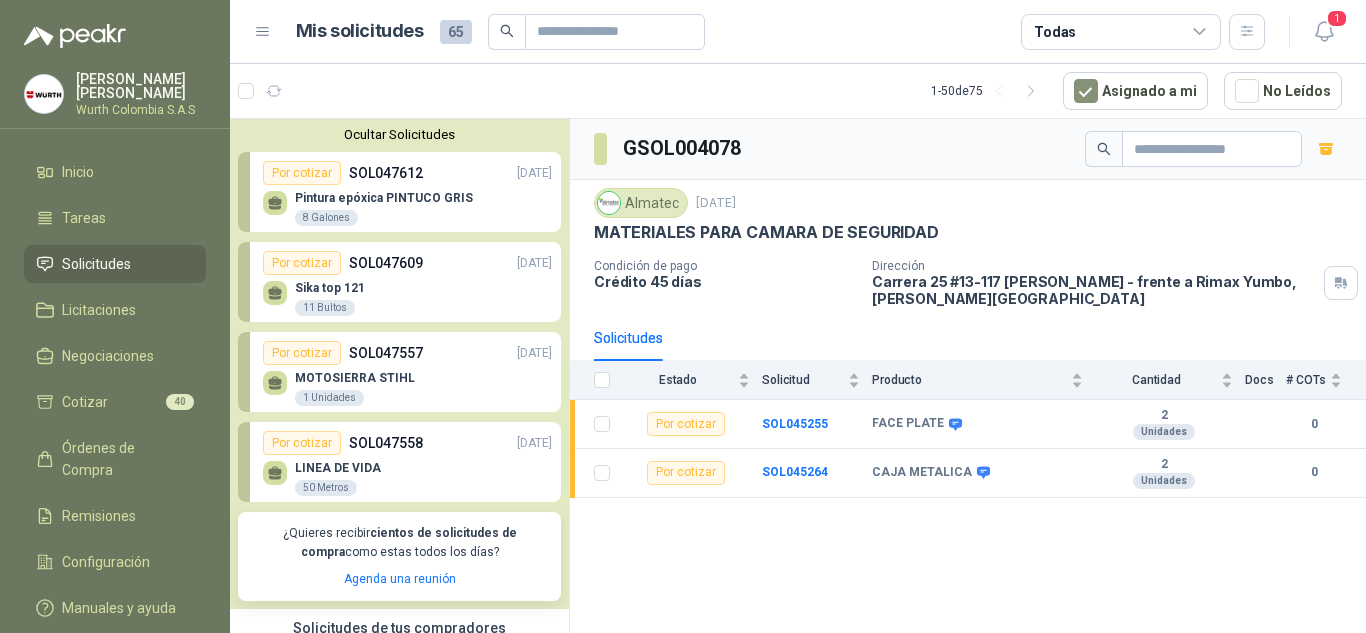 click on "Solicitudes" at bounding box center (115, 264) 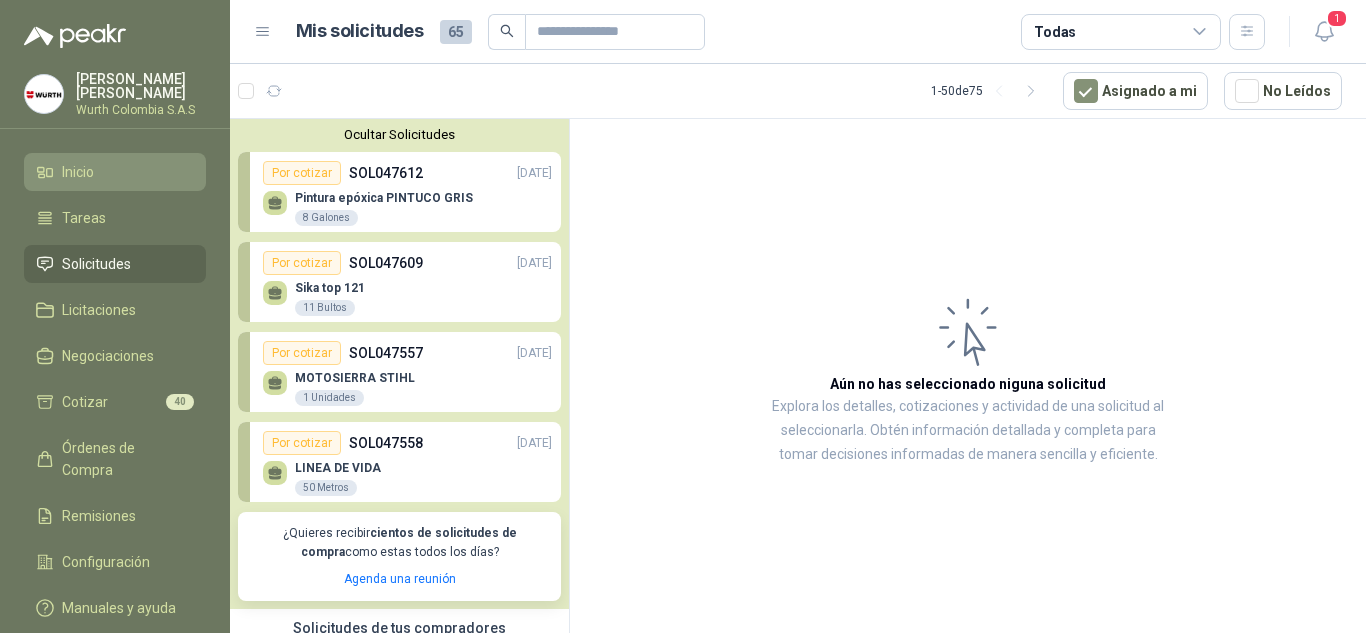 click on "Inicio" at bounding box center (78, 172) 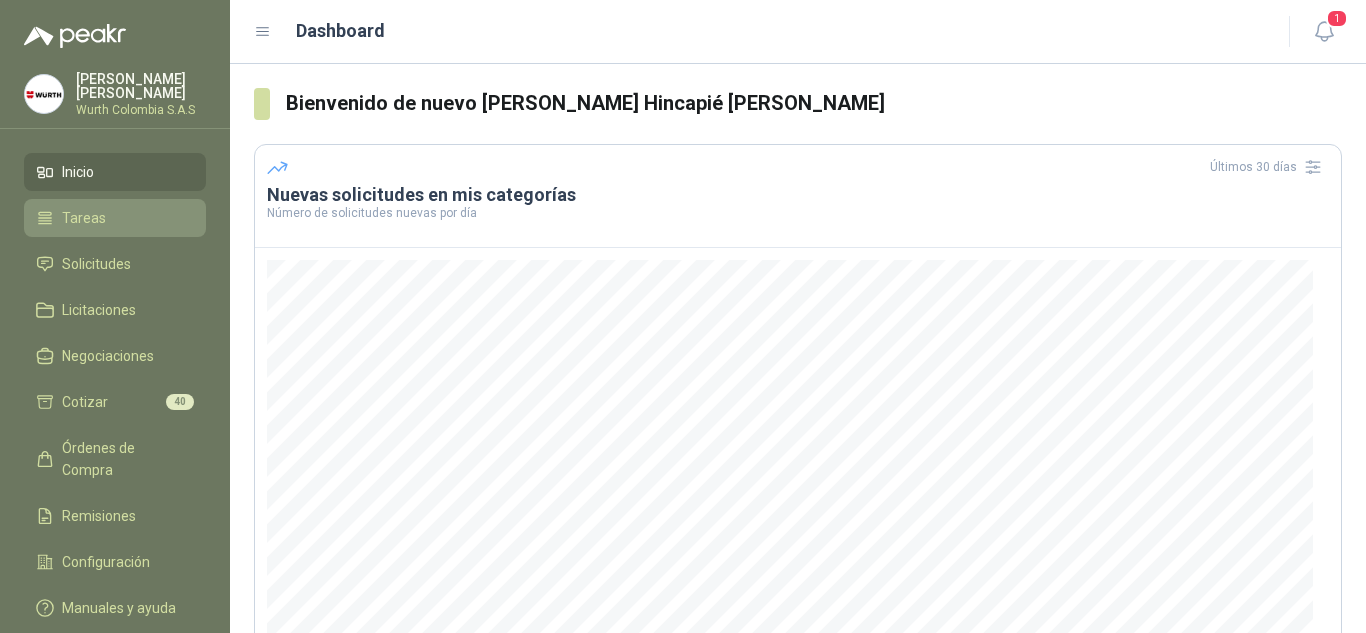 click on "Tareas" at bounding box center [84, 218] 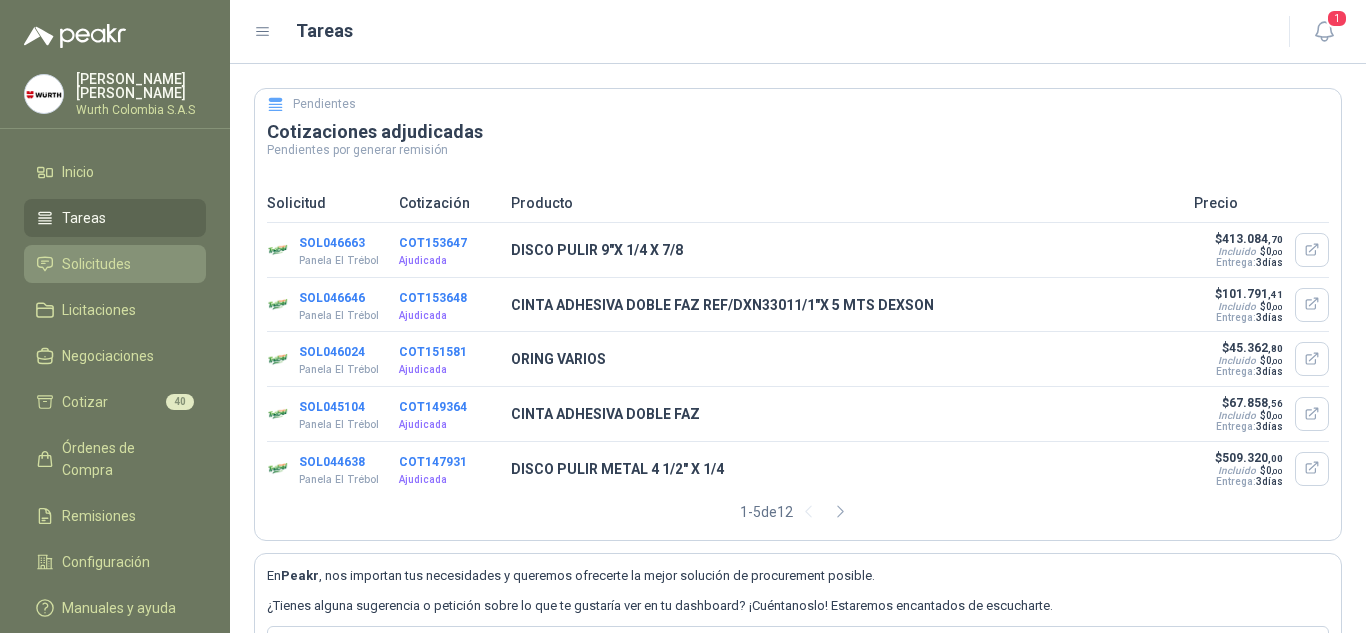 click on "Solicitudes" at bounding box center (96, 264) 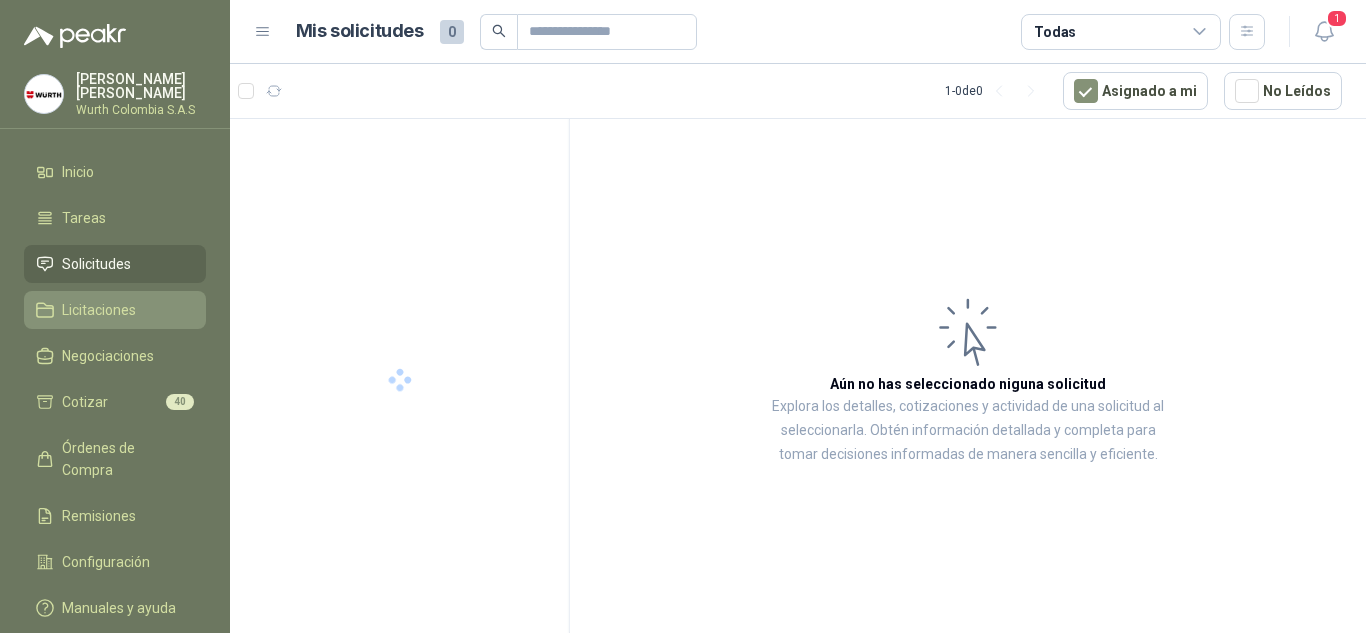 click on "Licitaciones" at bounding box center (99, 310) 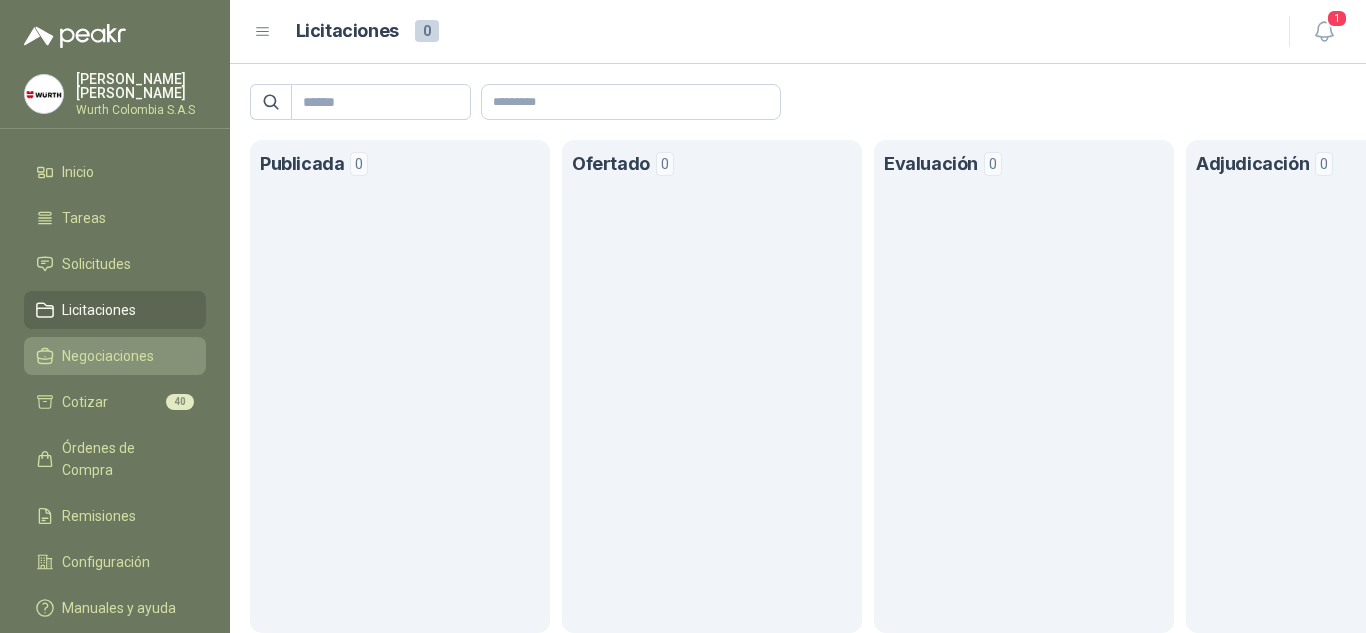 click on "Negociaciones" at bounding box center [108, 356] 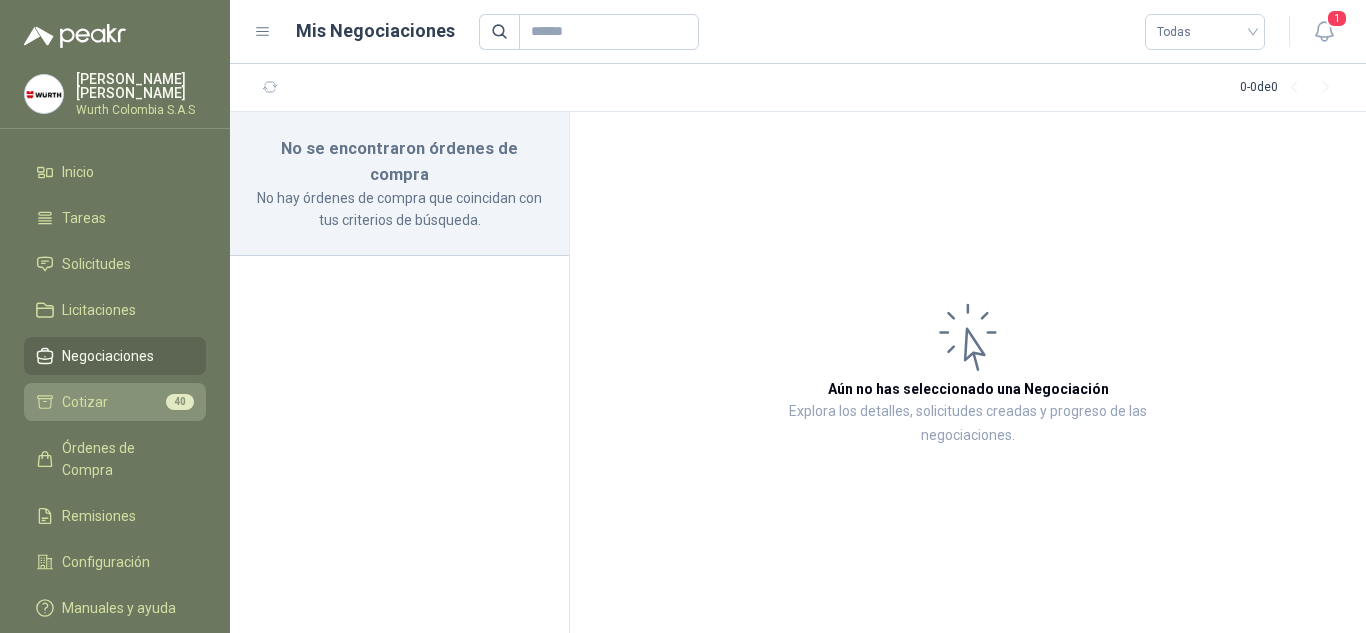 click on "Cotizar 40" at bounding box center (115, 402) 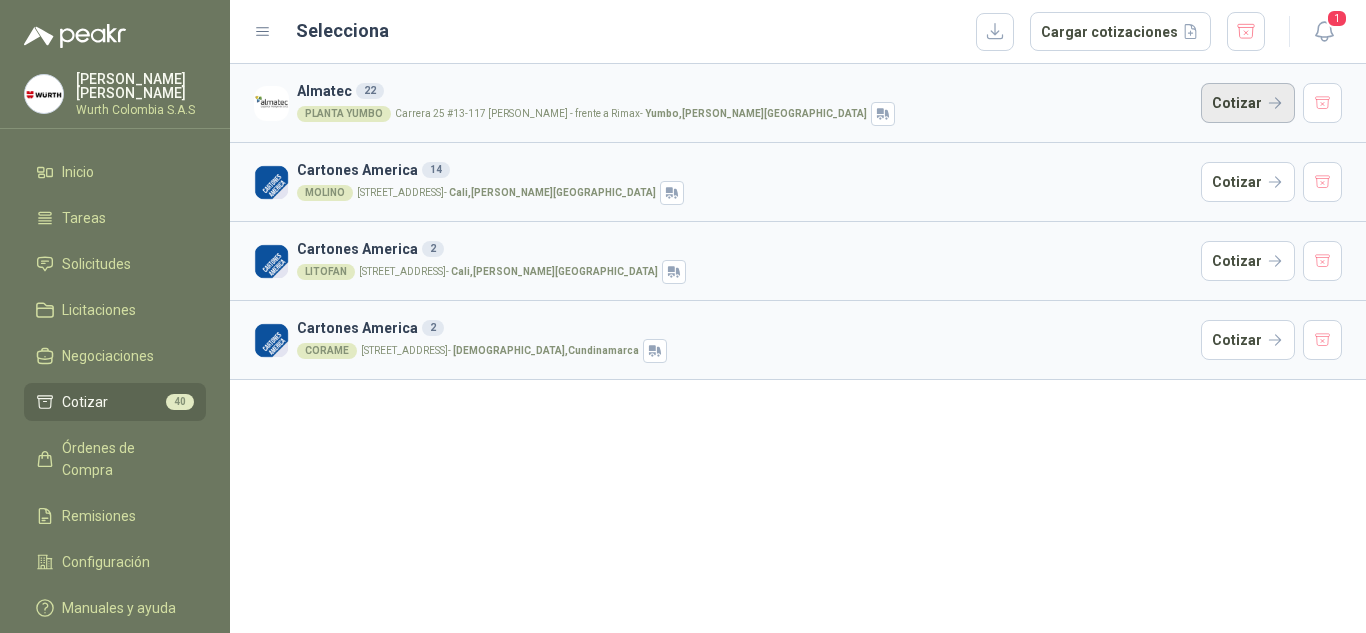 click on "Cotizar" at bounding box center (1248, 103) 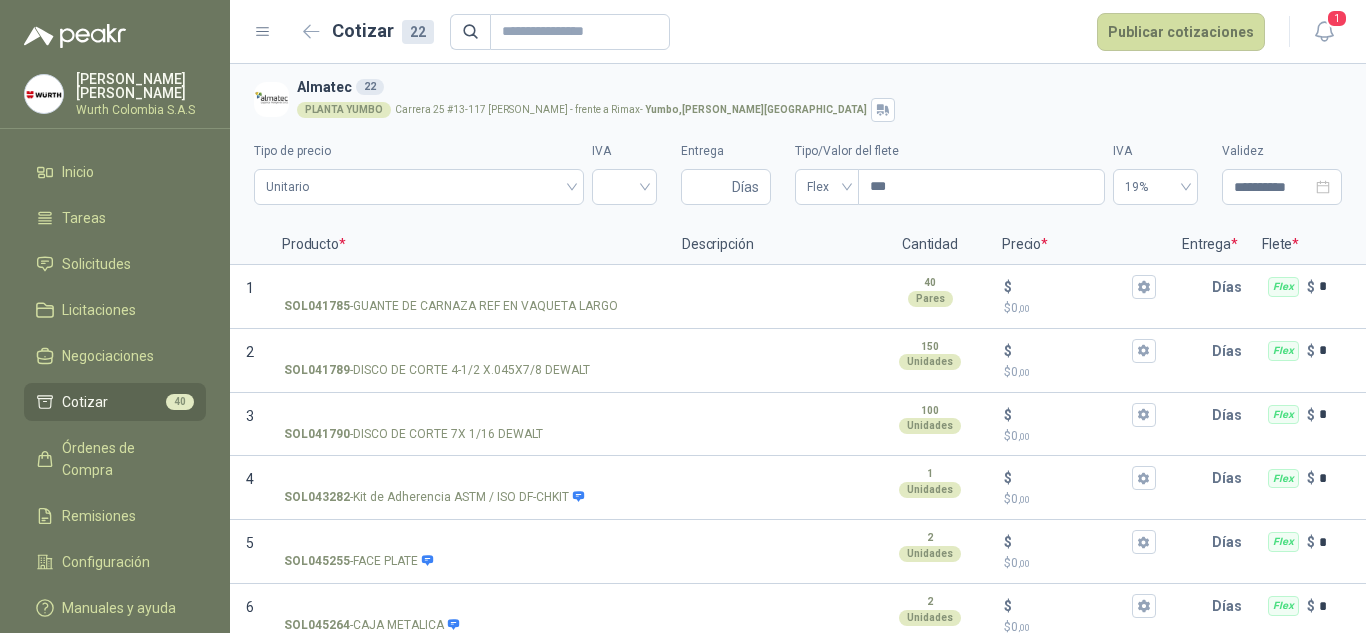 scroll, scrollTop: 1052, scrollLeft: 0, axis: vertical 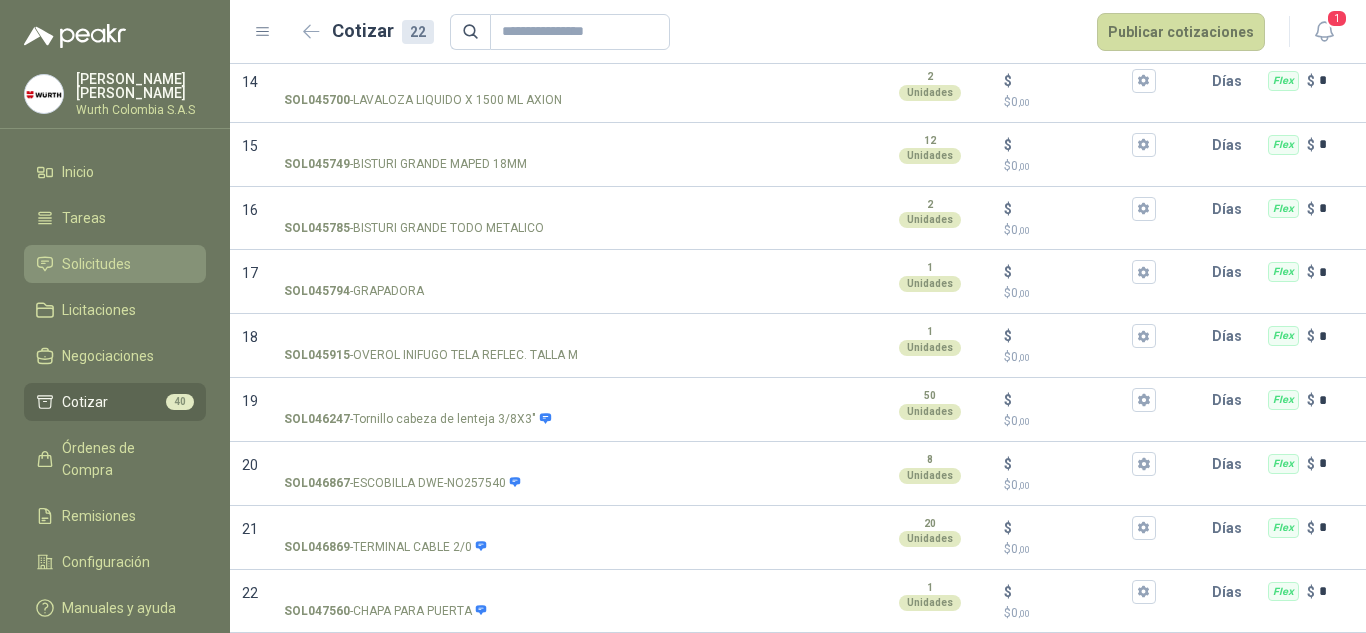 click on "Solicitudes" at bounding box center [96, 264] 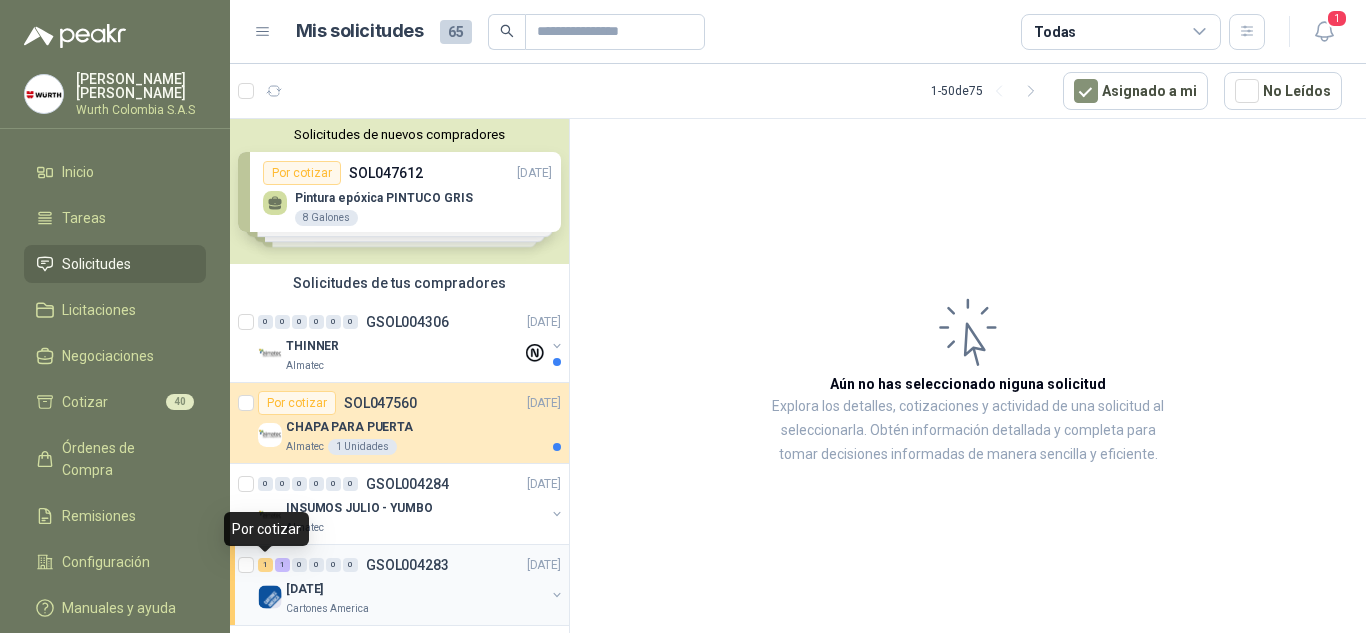 click on "1" at bounding box center [265, 565] 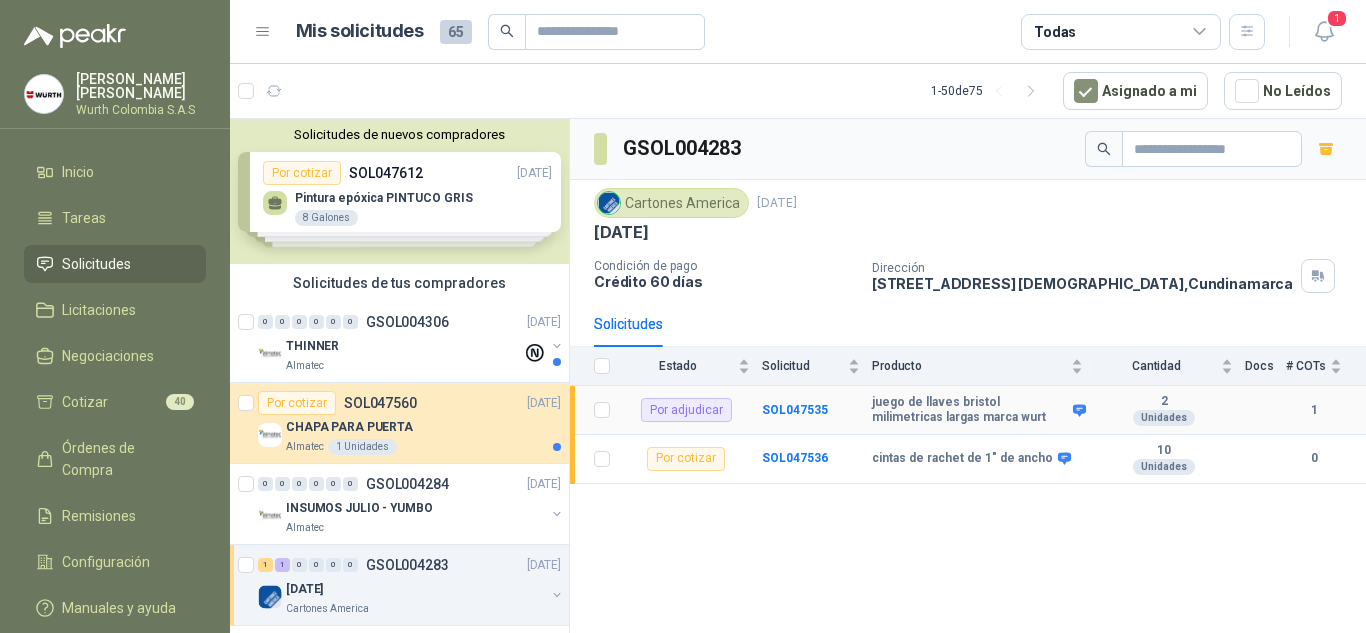 click on "1" at bounding box center [1314, 410] 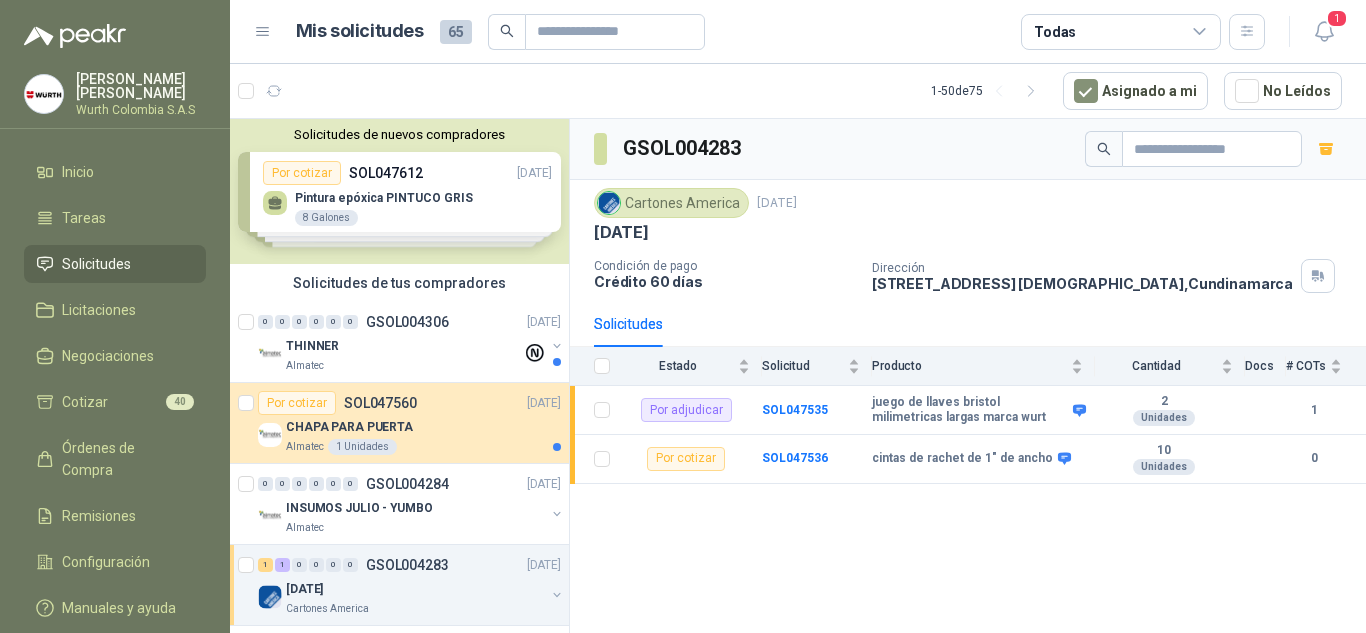 scroll, scrollTop: 442, scrollLeft: 0, axis: vertical 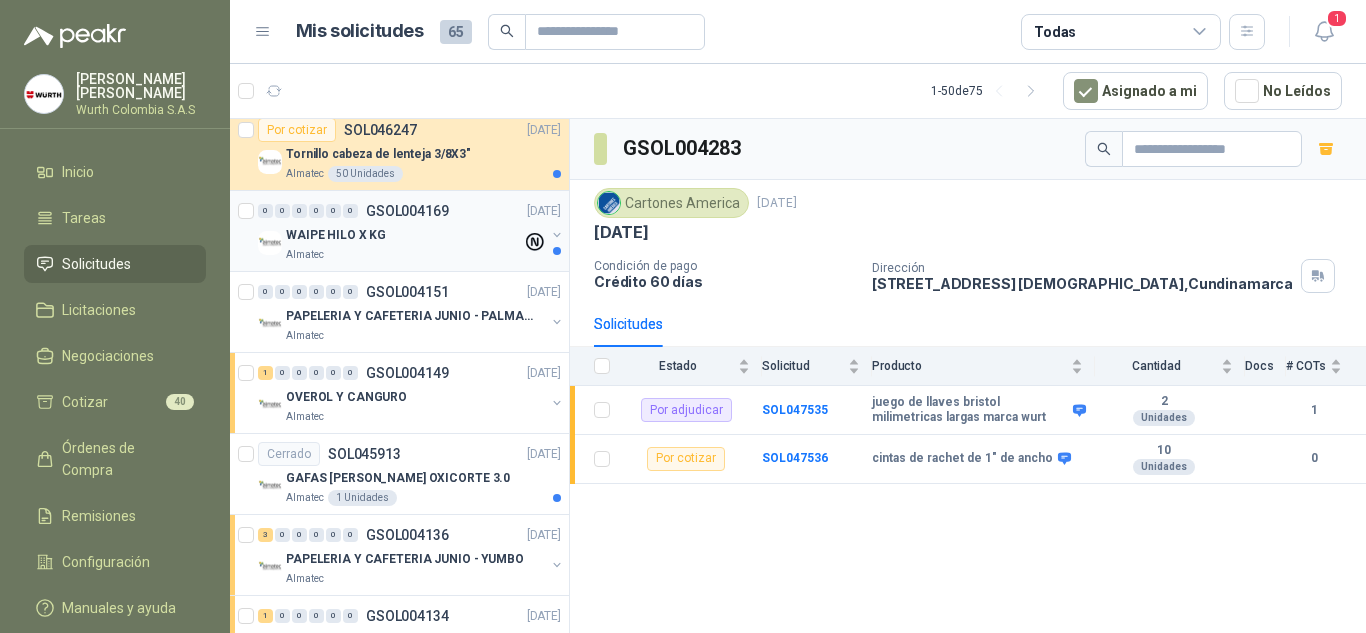 click on "WAIPE HILO X KG" at bounding box center [336, 235] 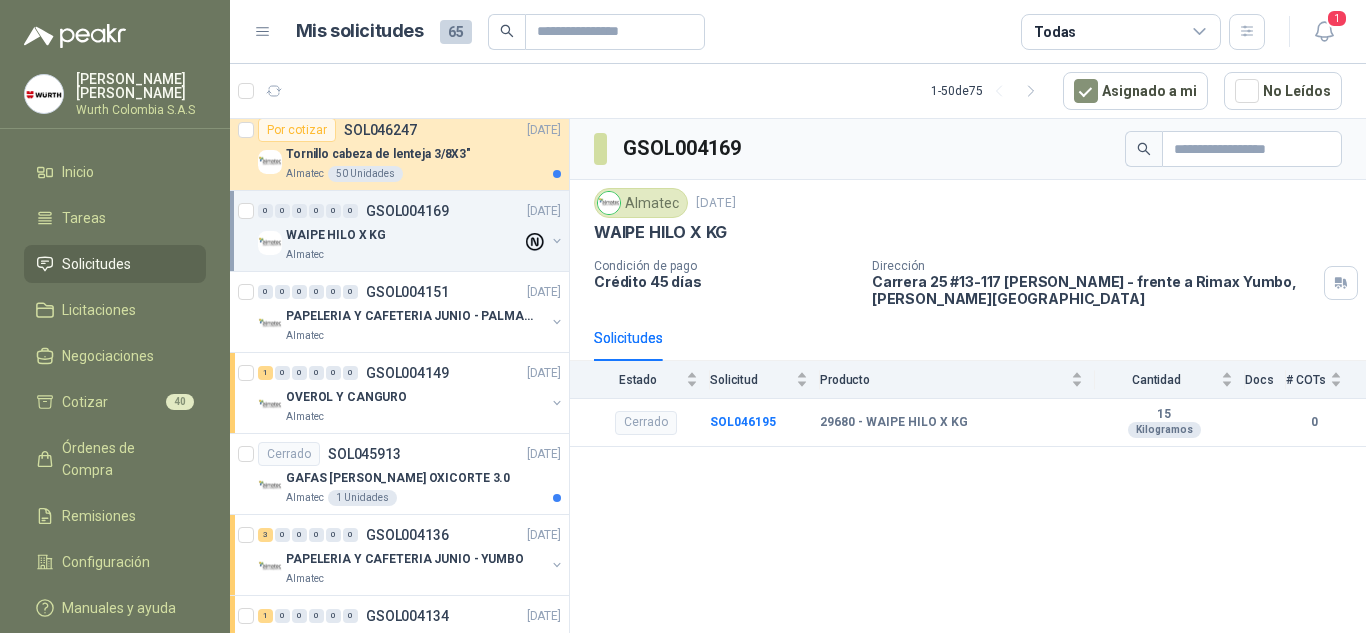 click on "Solicitudes" at bounding box center [115, 264] 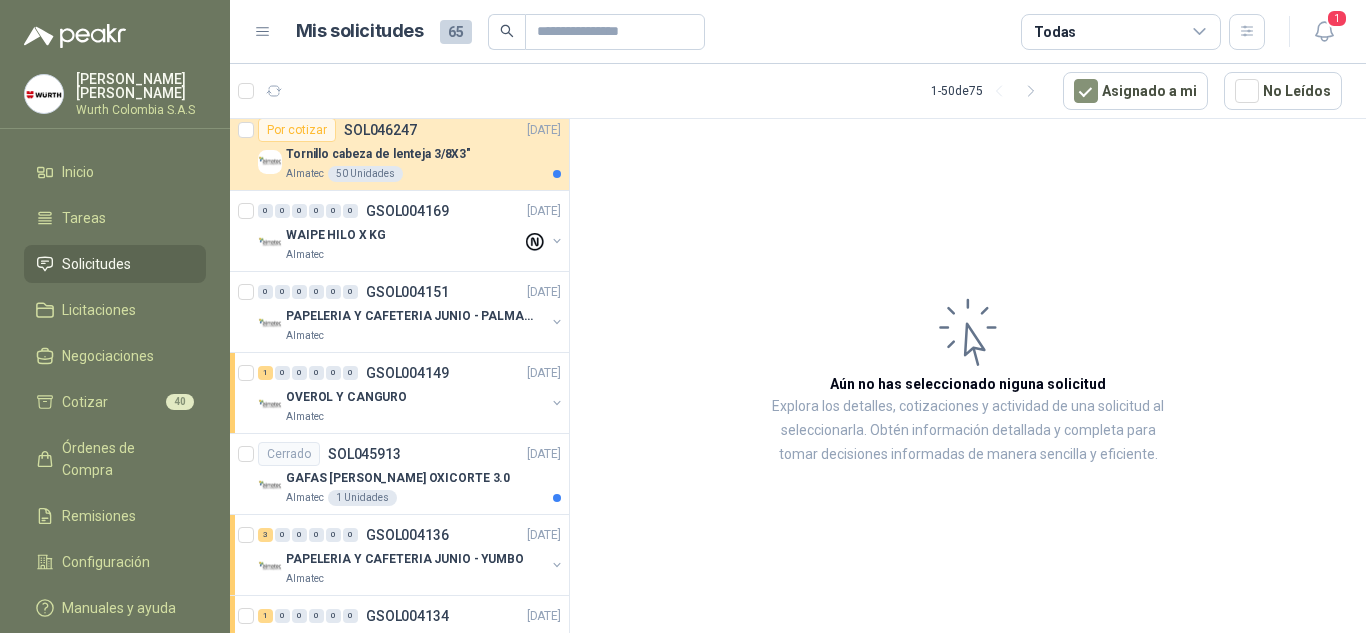 scroll, scrollTop: 884, scrollLeft: 0, axis: vertical 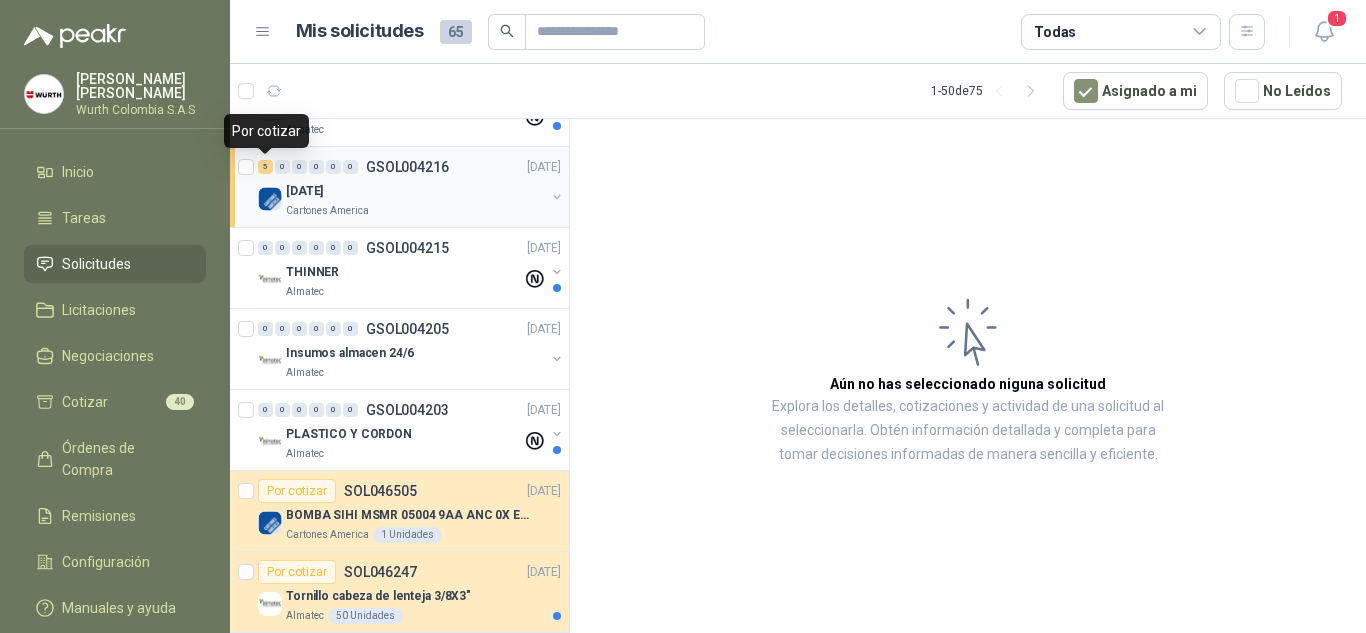 click on "5" at bounding box center (265, 167) 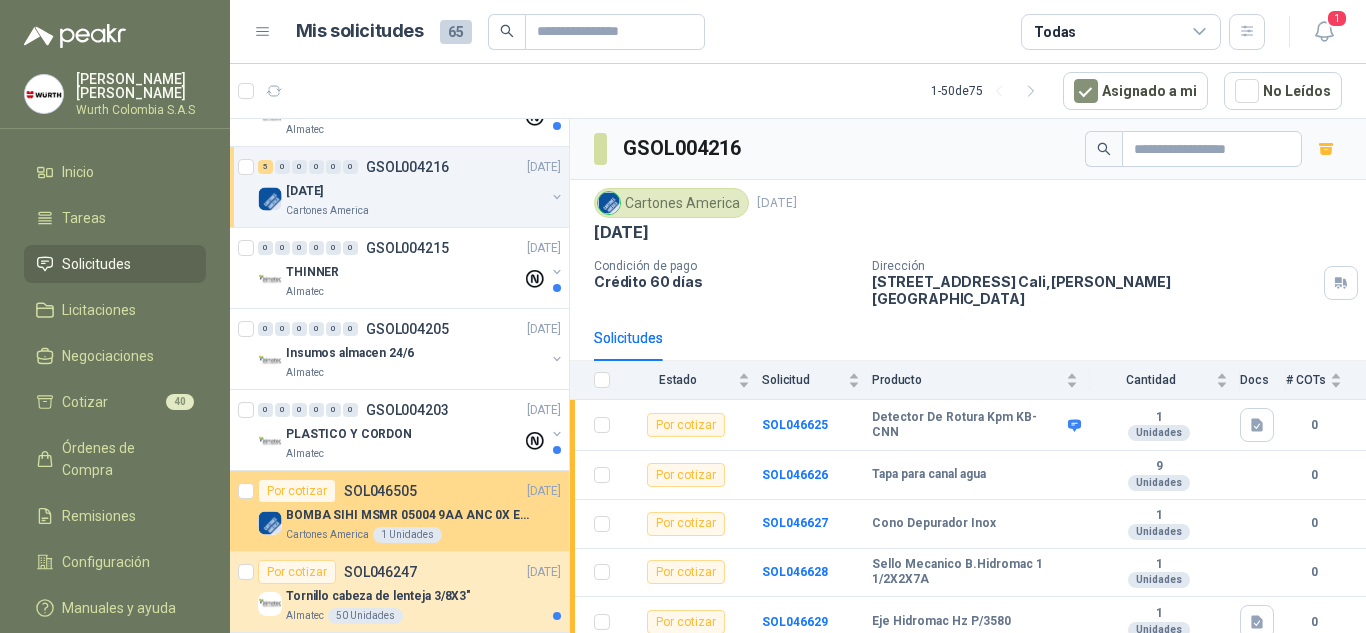 click at bounding box center [270, 523] 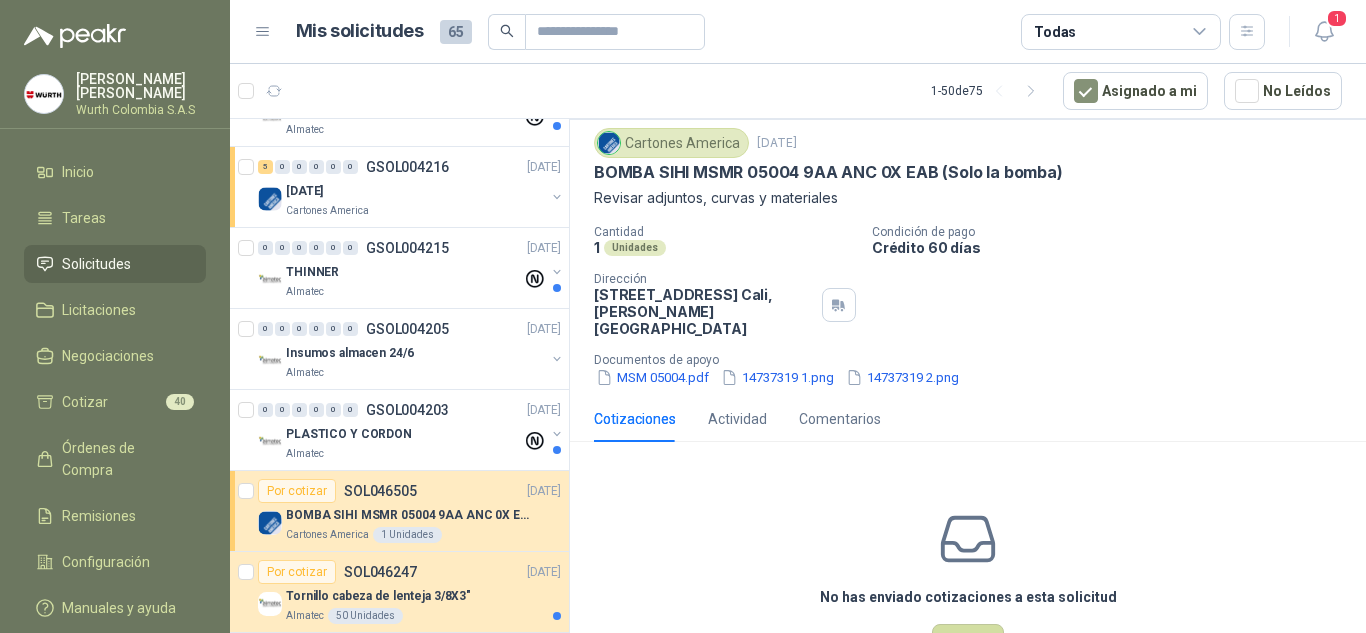 scroll, scrollTop: 112, scrollLeft: 0, axis: vertical 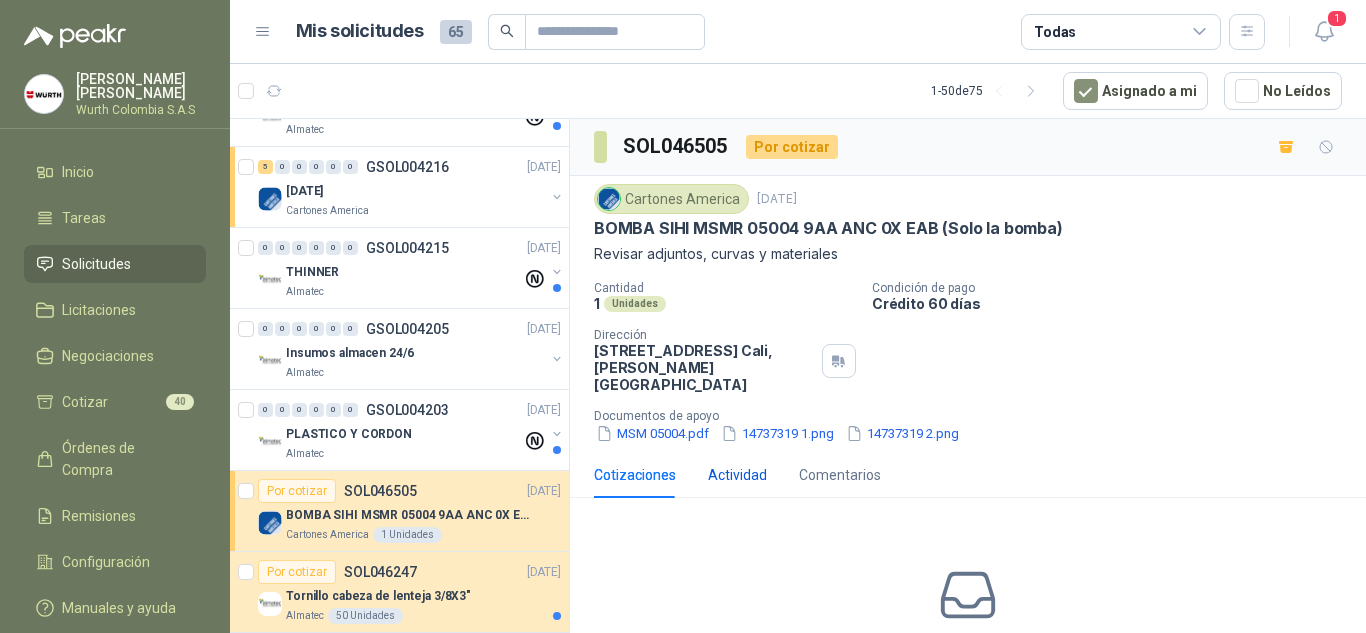 click on "Actividad" at bounding box center [737, 475] 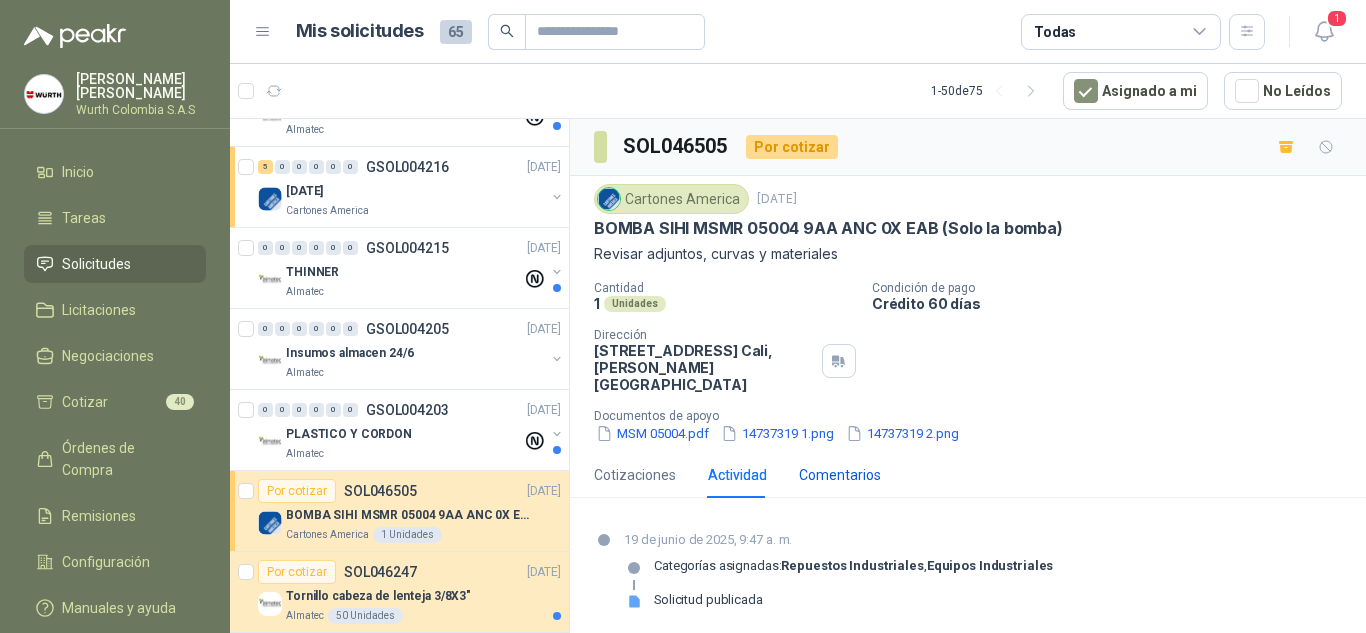 click on "Comentarios" at bounding box center (840, 475) 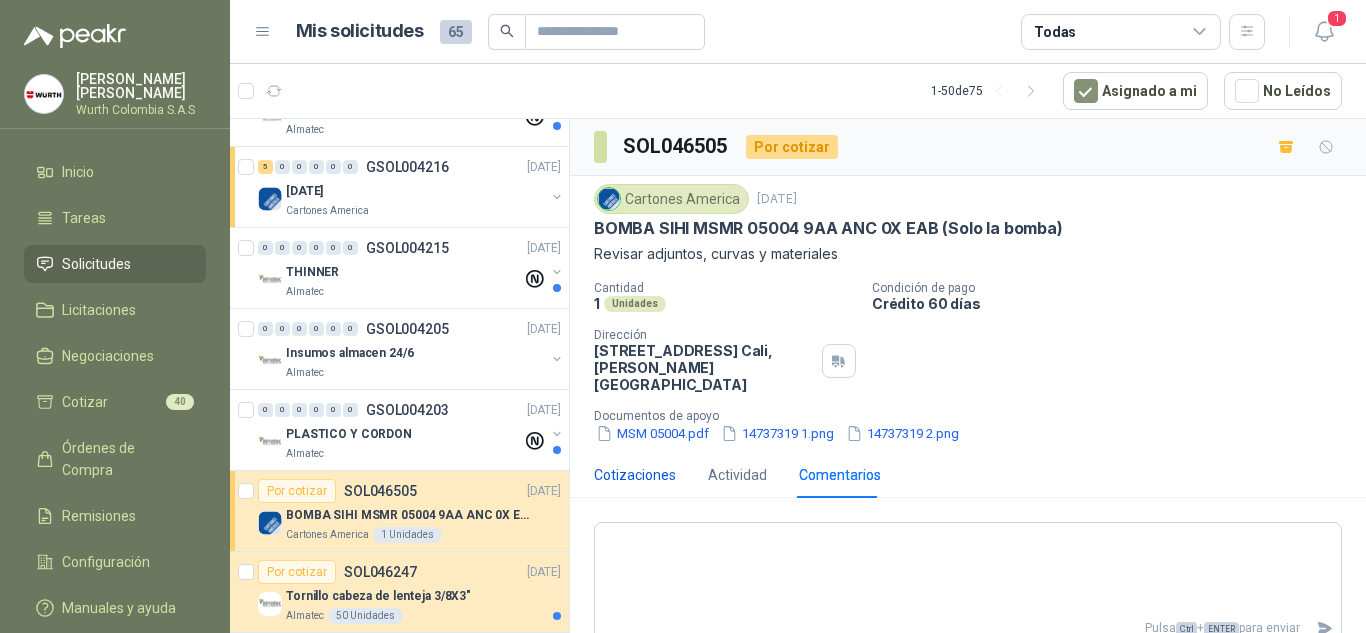 click on "Cotizaciones" at bounding box center [635, 475] 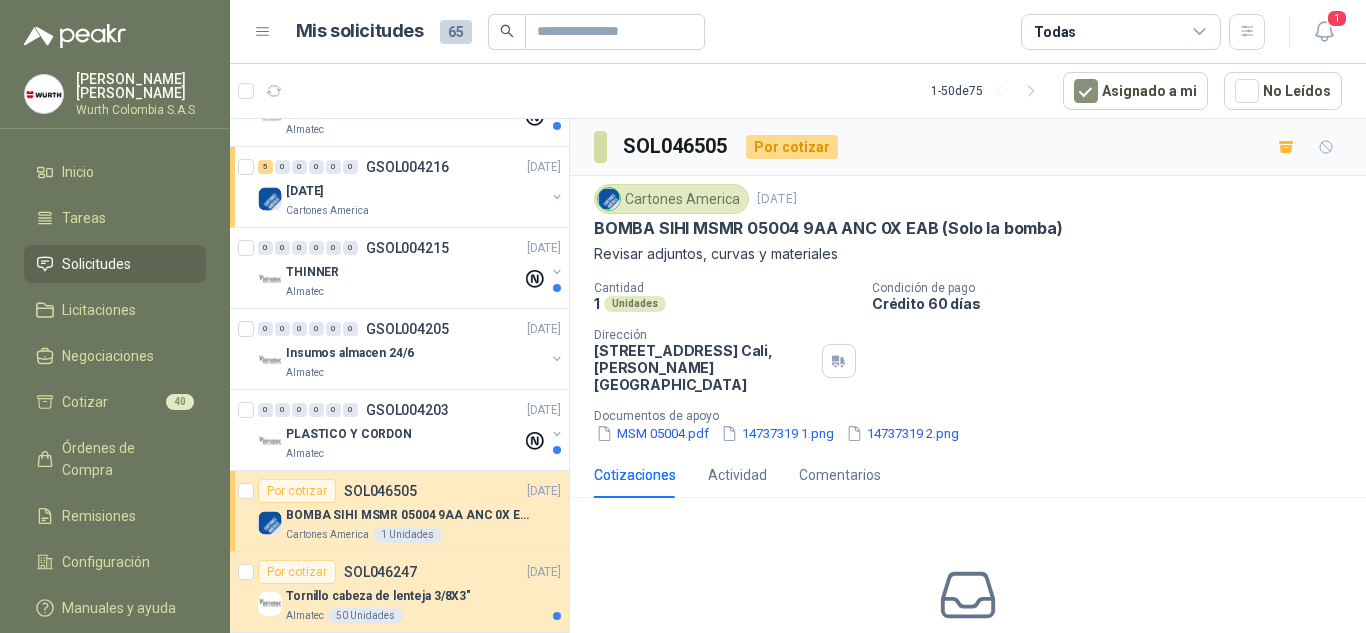 scroll, scrollTop: 1326, scrollLeft: 0, axis: vertical 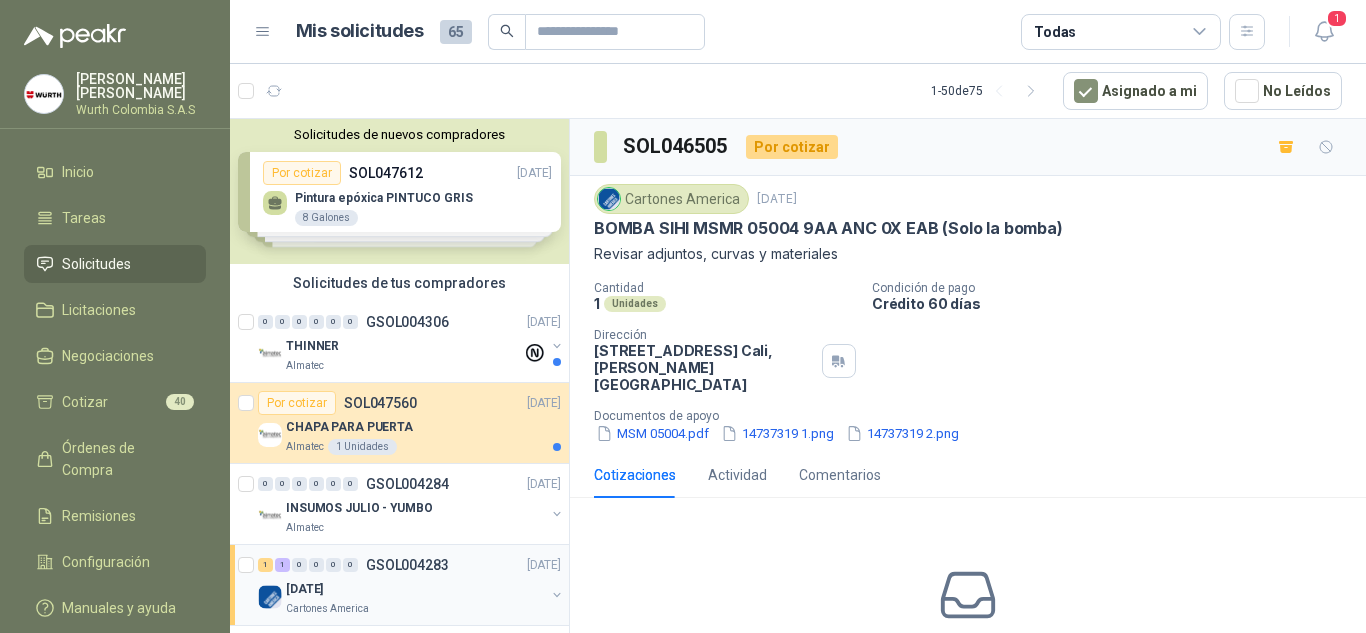 click on "[DATE]" at bounding box center (415, 589) 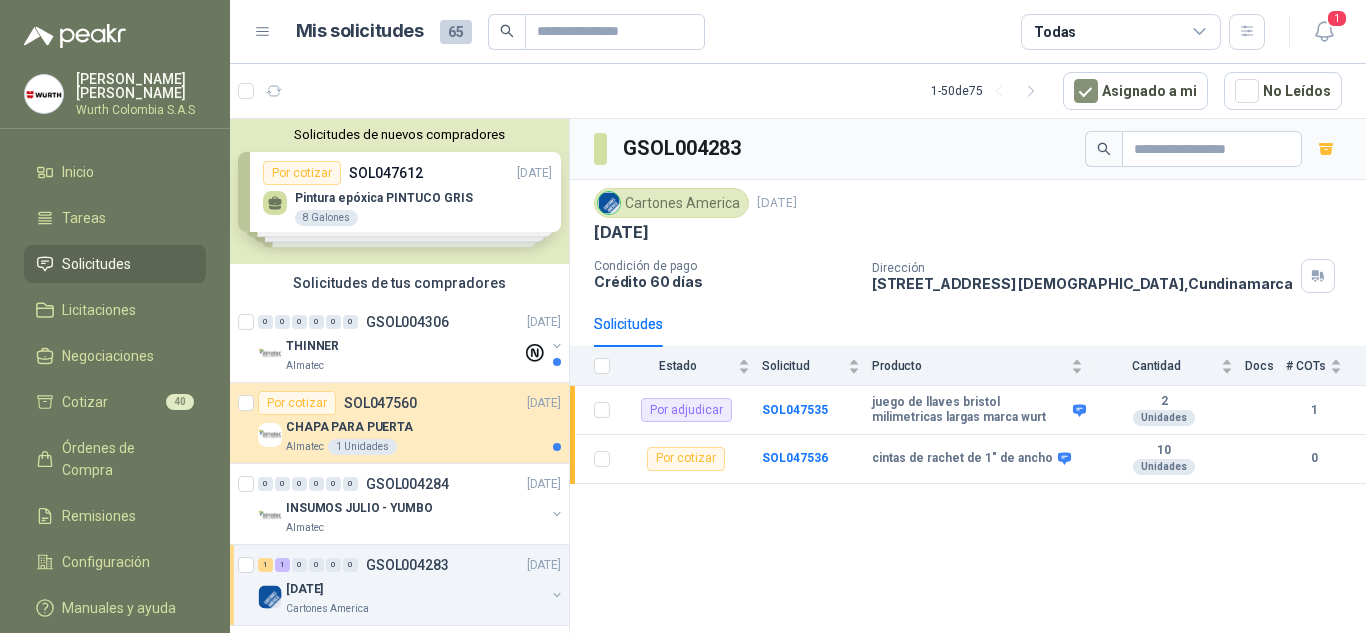 click on "[DATE]" at bounding box center (415, 589) 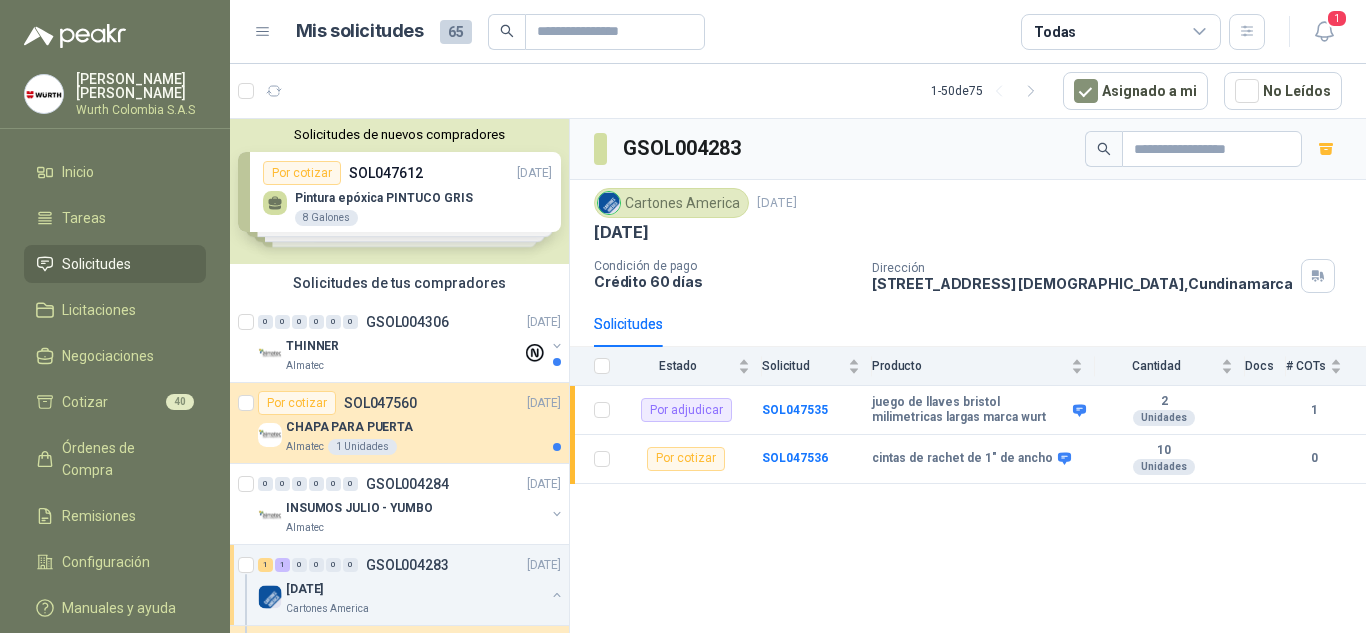 click on "[DATE]" at bounding box center (415, 589) 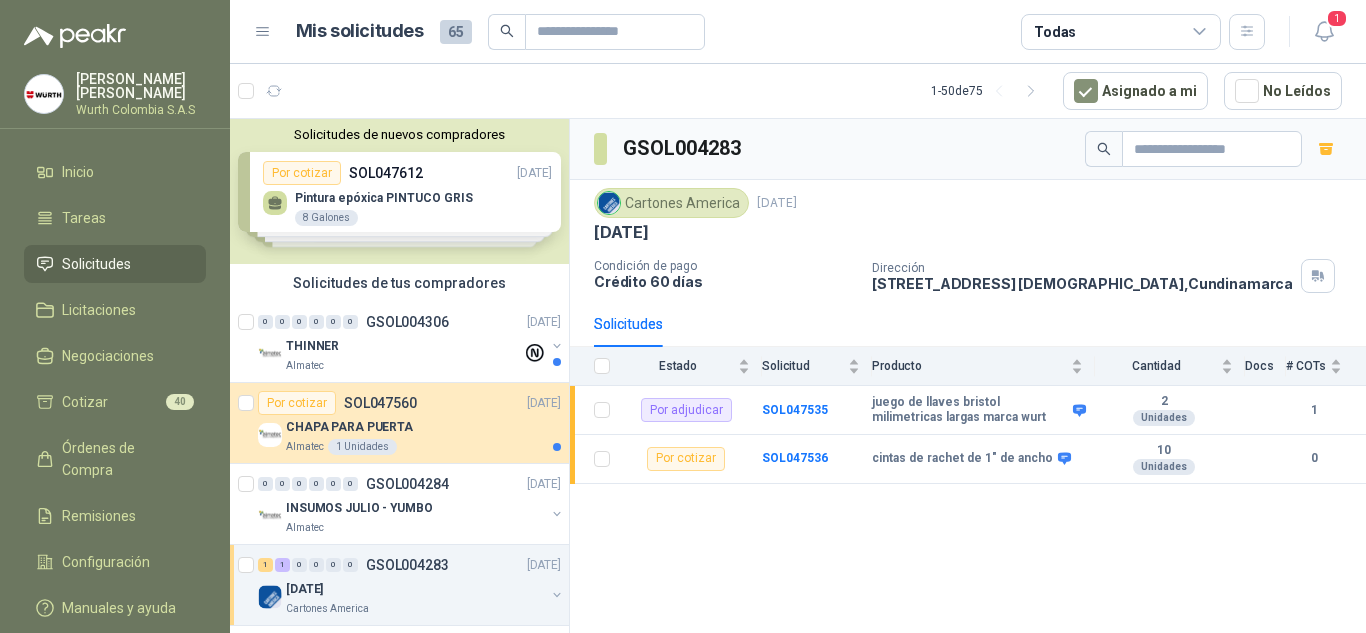 click on "[DATE]" at bounding box center [415, 589] 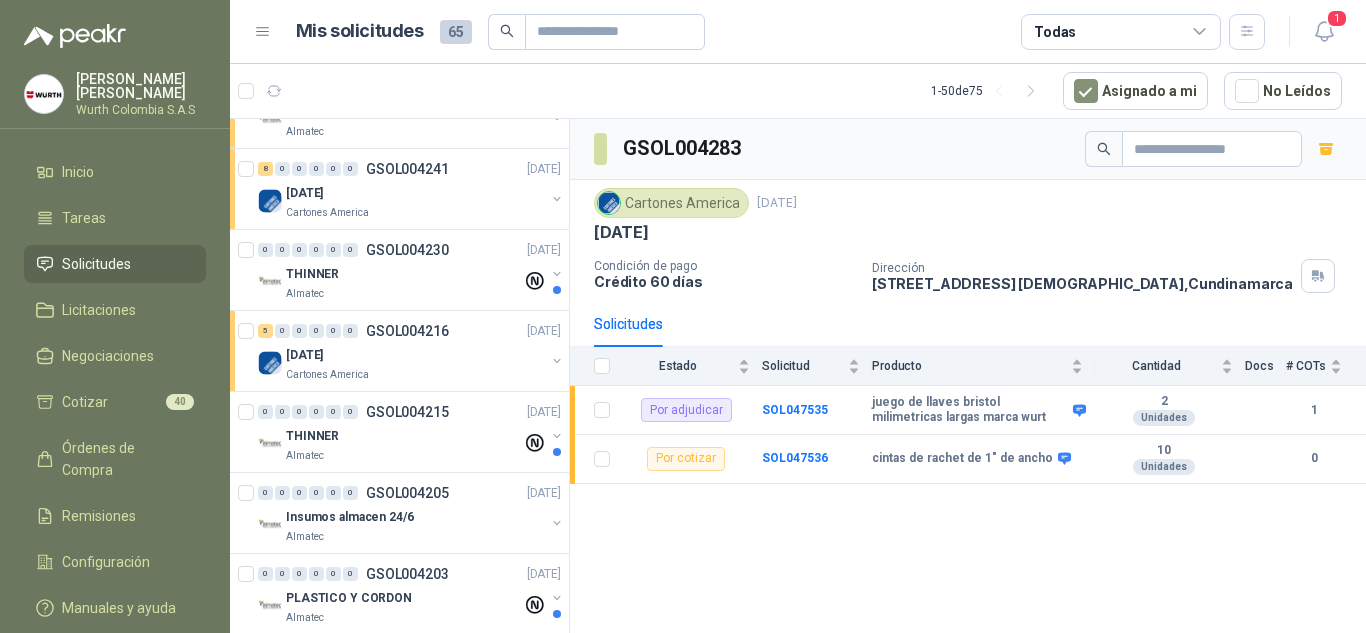 scroll, scrollTop: 884, scrollLeft: 0, axis: vertical 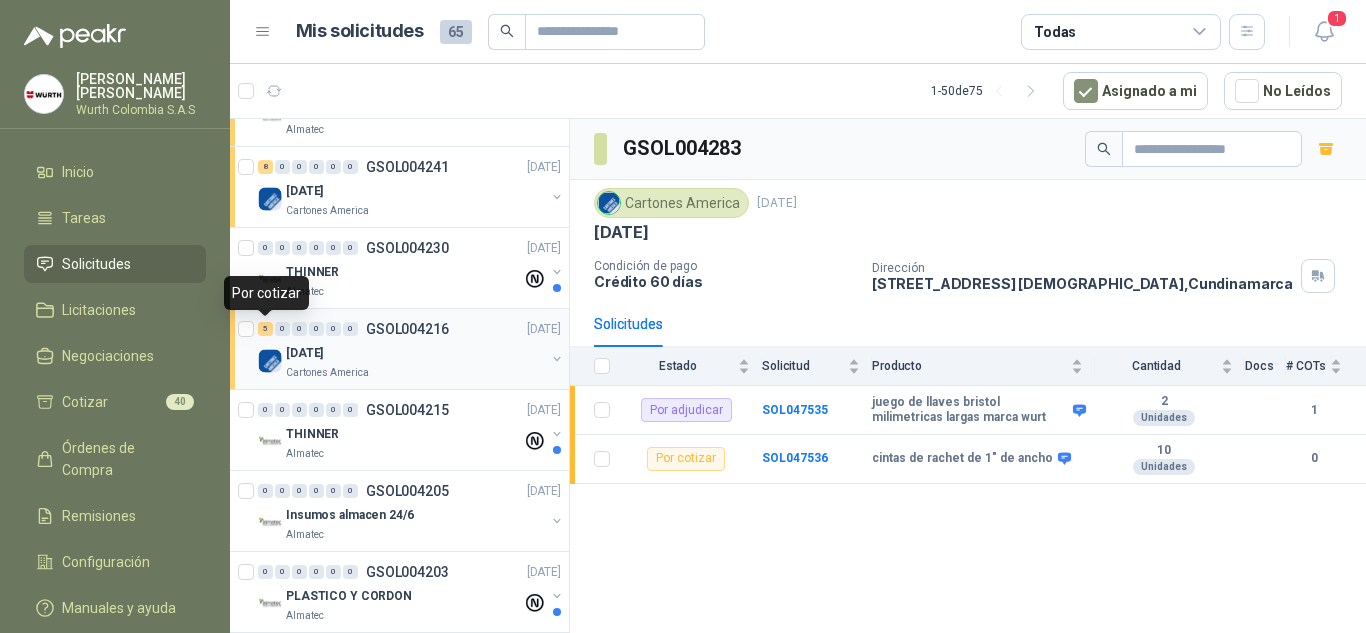 click on "5" at bounding box center (265, 329) 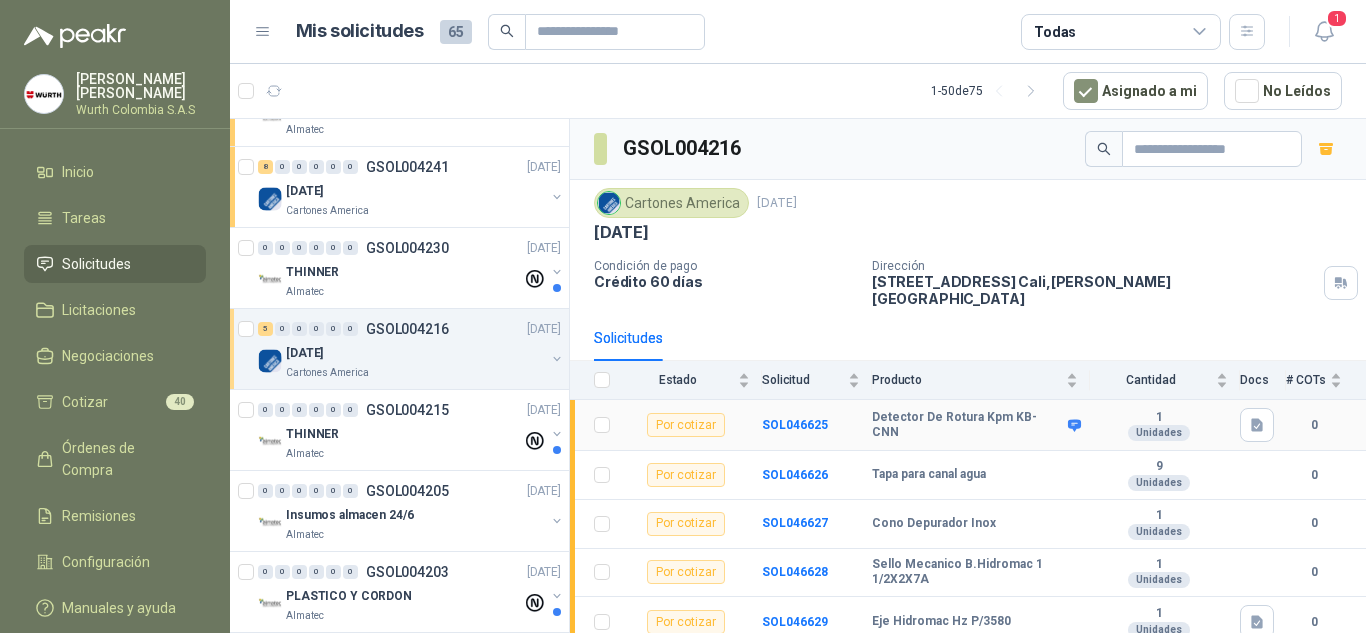 click on "0" at bounding box center [1326, 425] 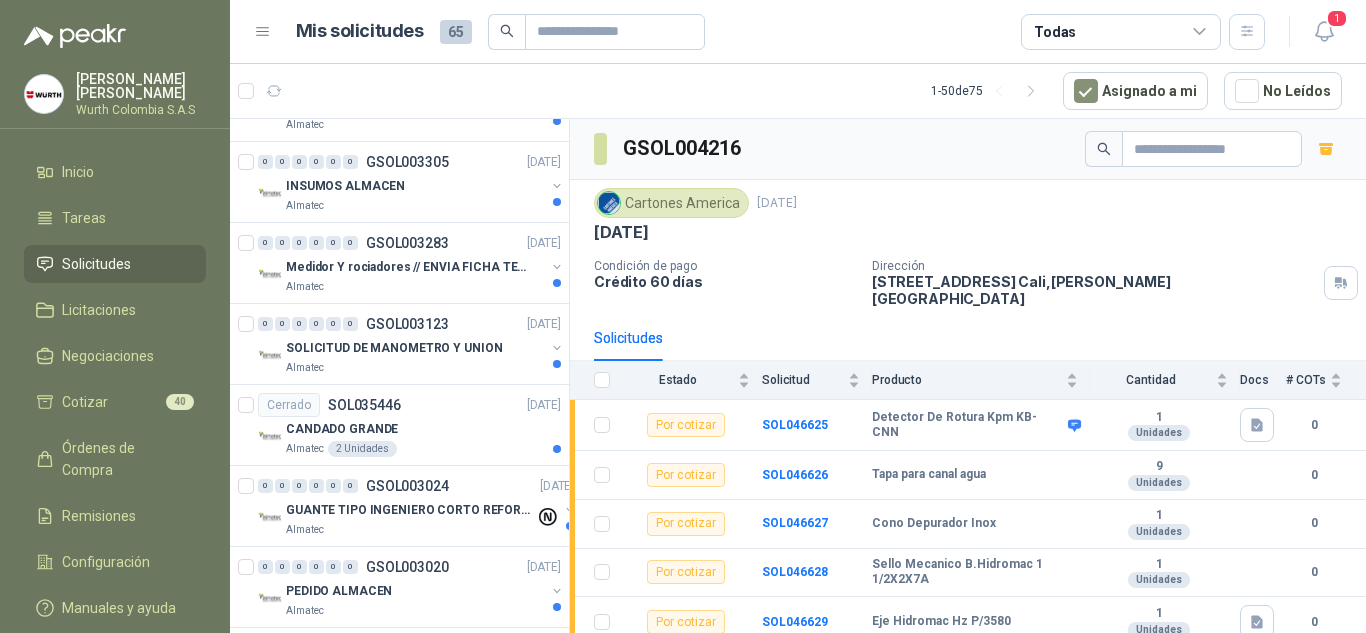 scroll, scrollTop: 3918, scrollLeft: 0, axis: vertical 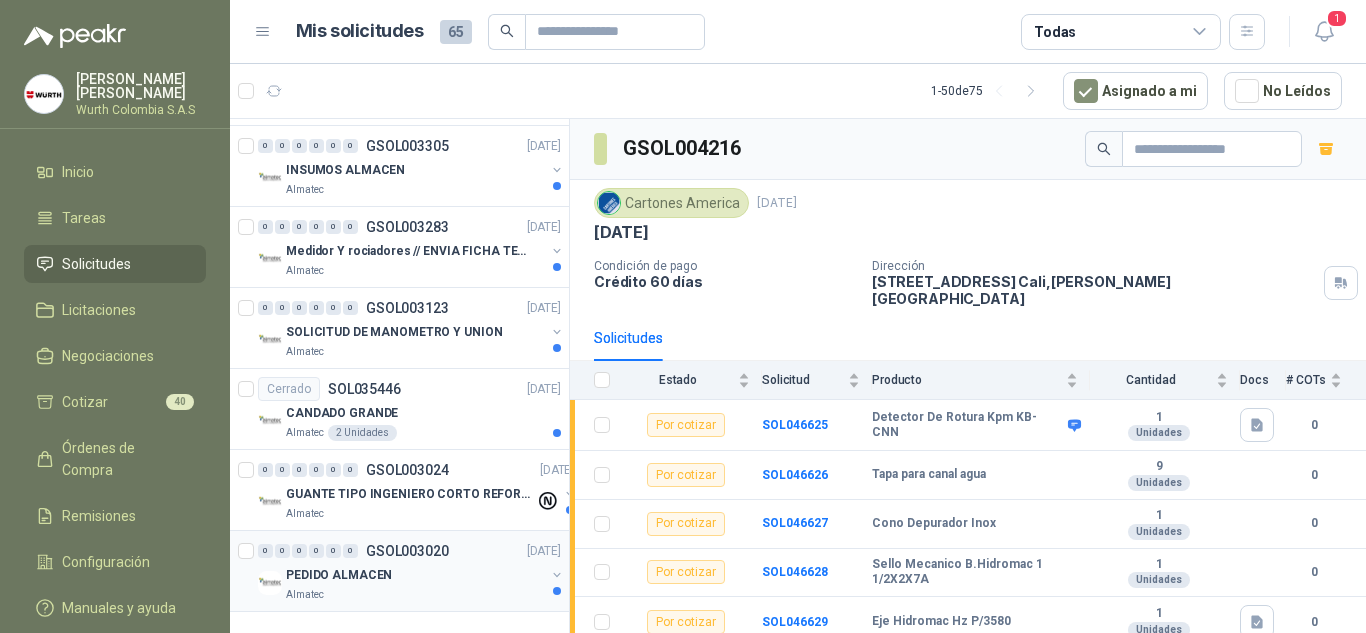 click on "Almatec" at bounding box center [415, 595] 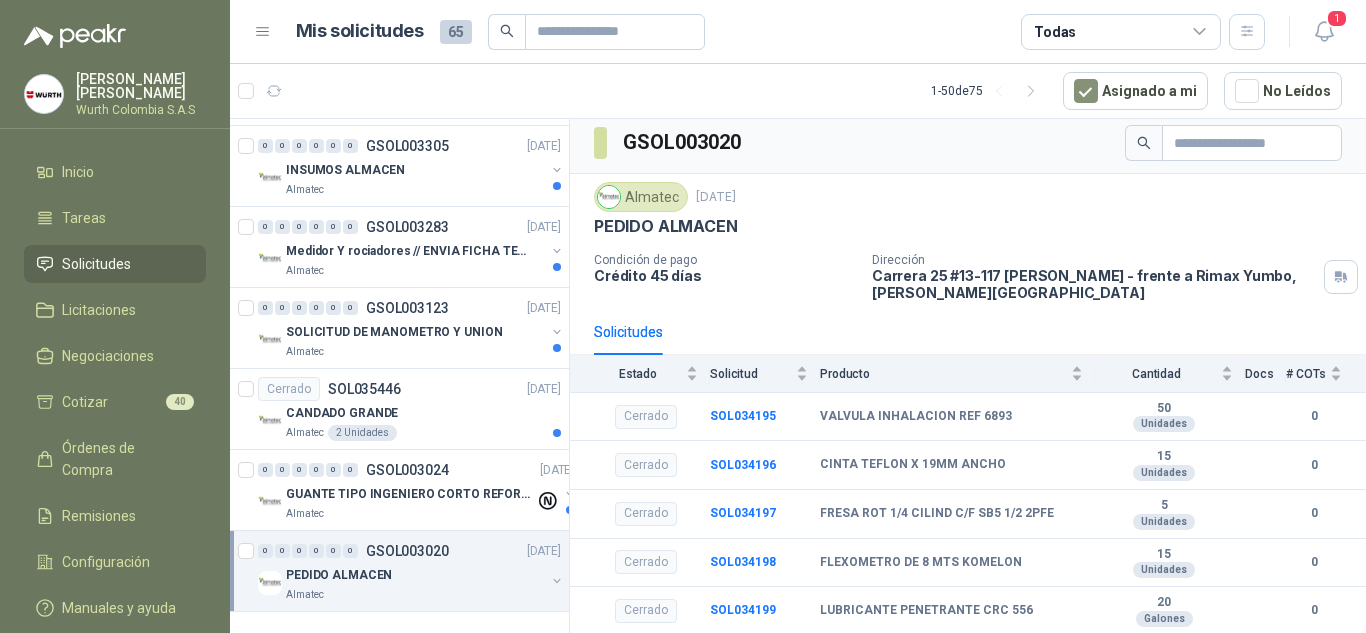 scroll, scrollTop: 0, scrollLeft: 0, axis: both 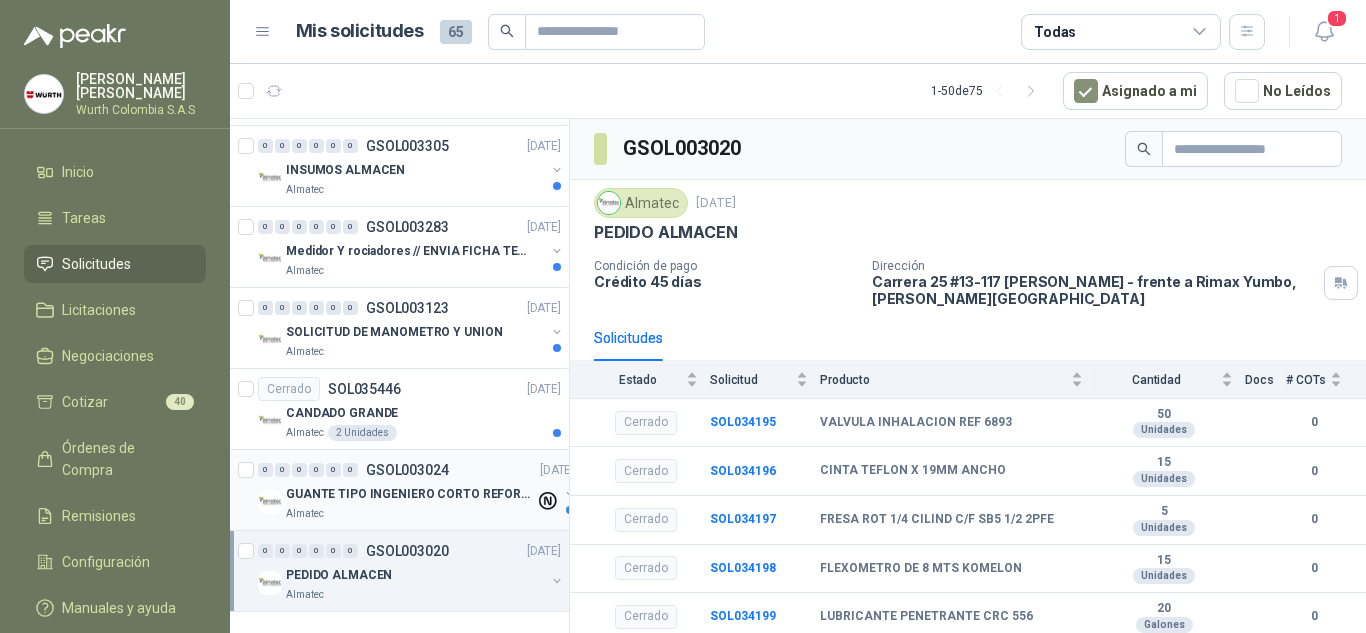 click on "GUANTE TIPO INGENIERO CORTO REFORZADO" at bounding box center (410, 494) 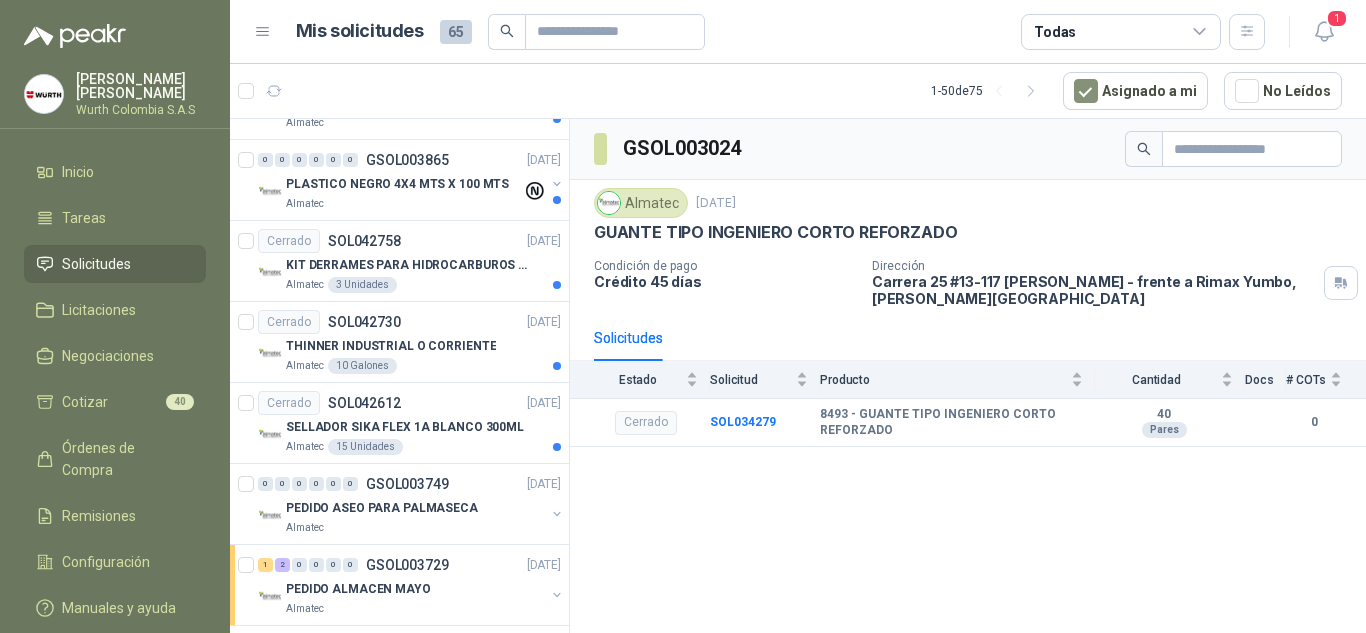 scroll, scrollTop: 2151, scrollLeft: 0, axis: vertical 